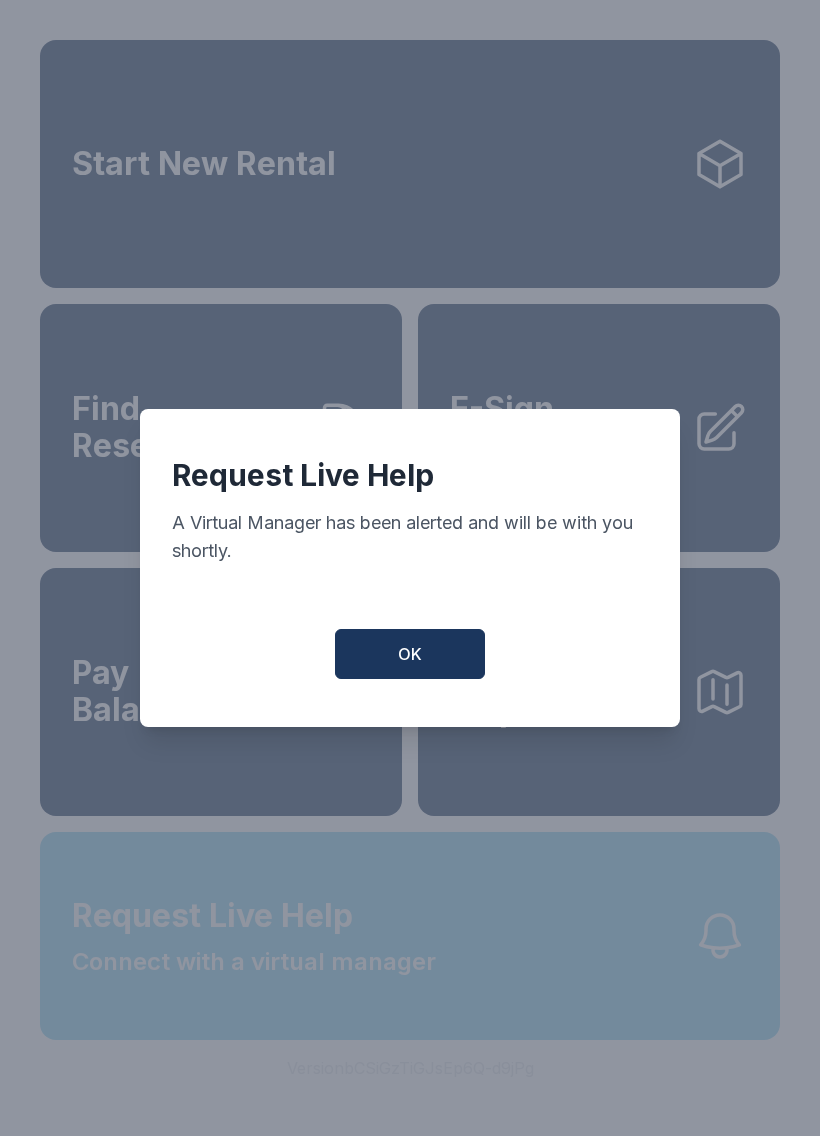 scroll, scrollTop: 0, scrollLeft: 0, axis: both 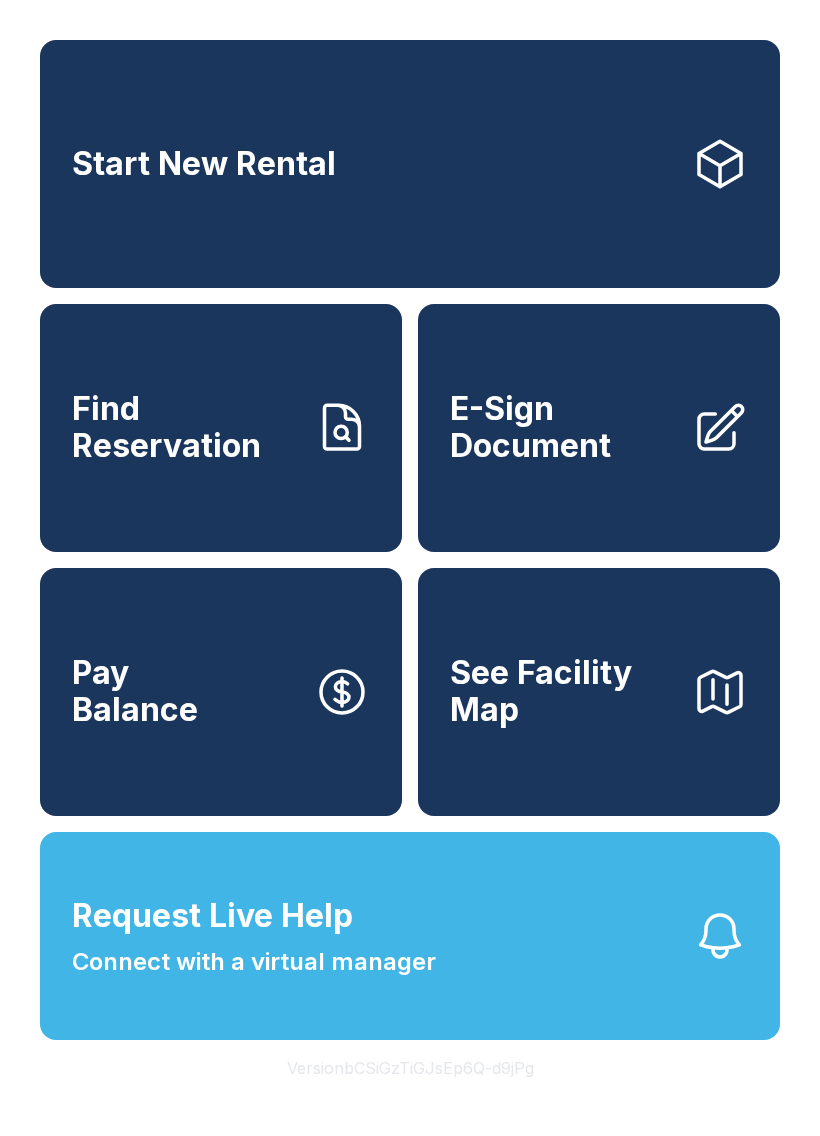 click on "Request Live Help Connect with a virtual manager" at bounding box center [410, 936] 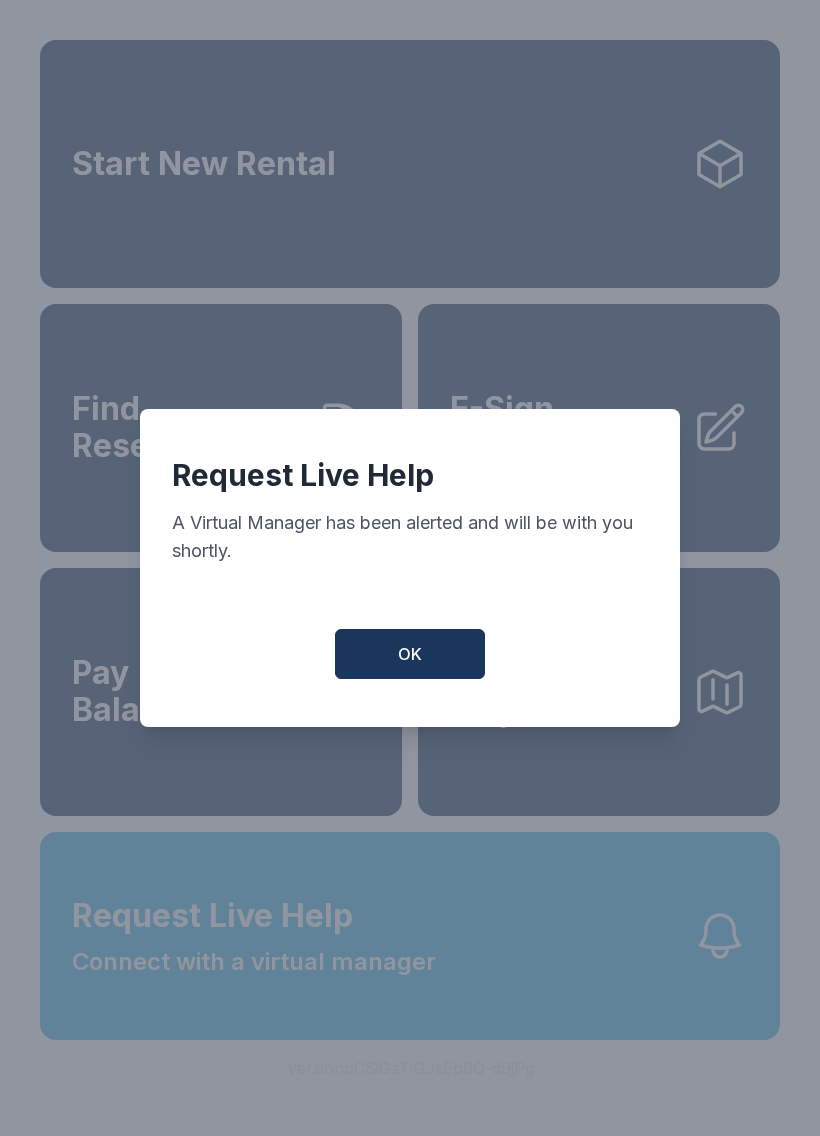 click on "OK" at bounding box center (410, 654) 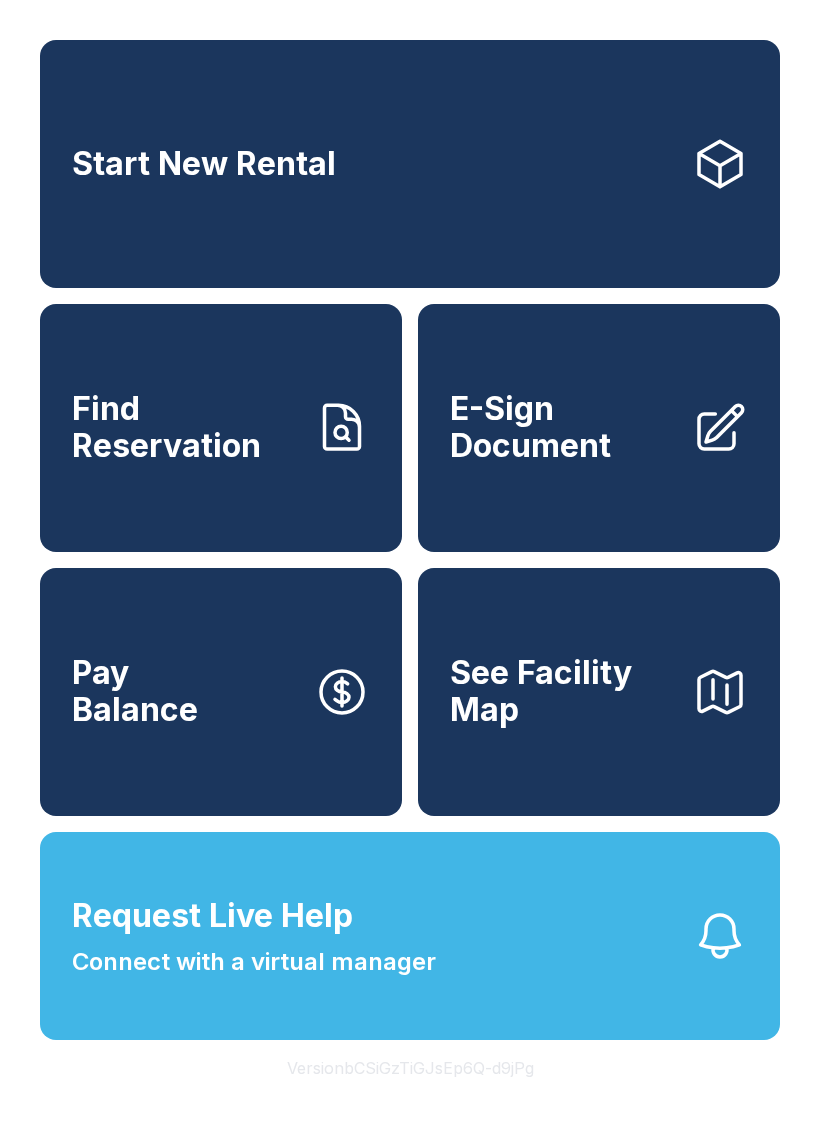 click at bounding box center [720, 936] 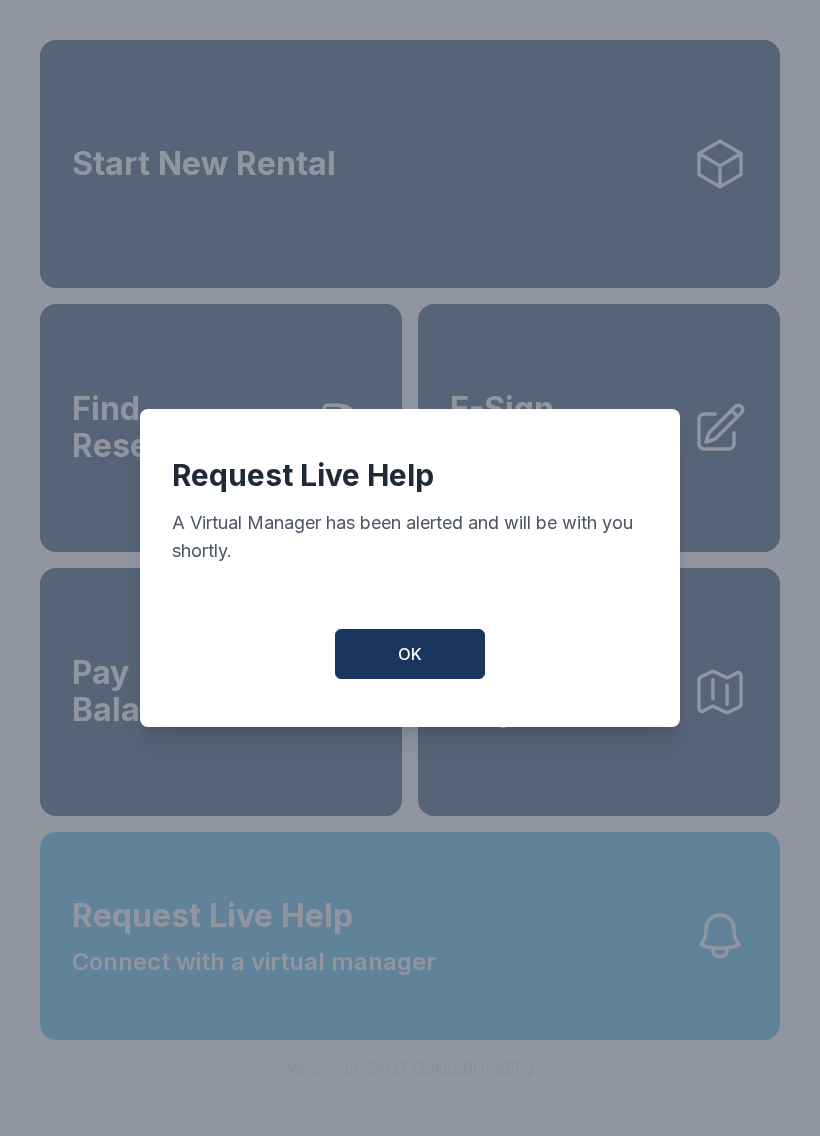 click on "OK" at bounding box center (410, 654) 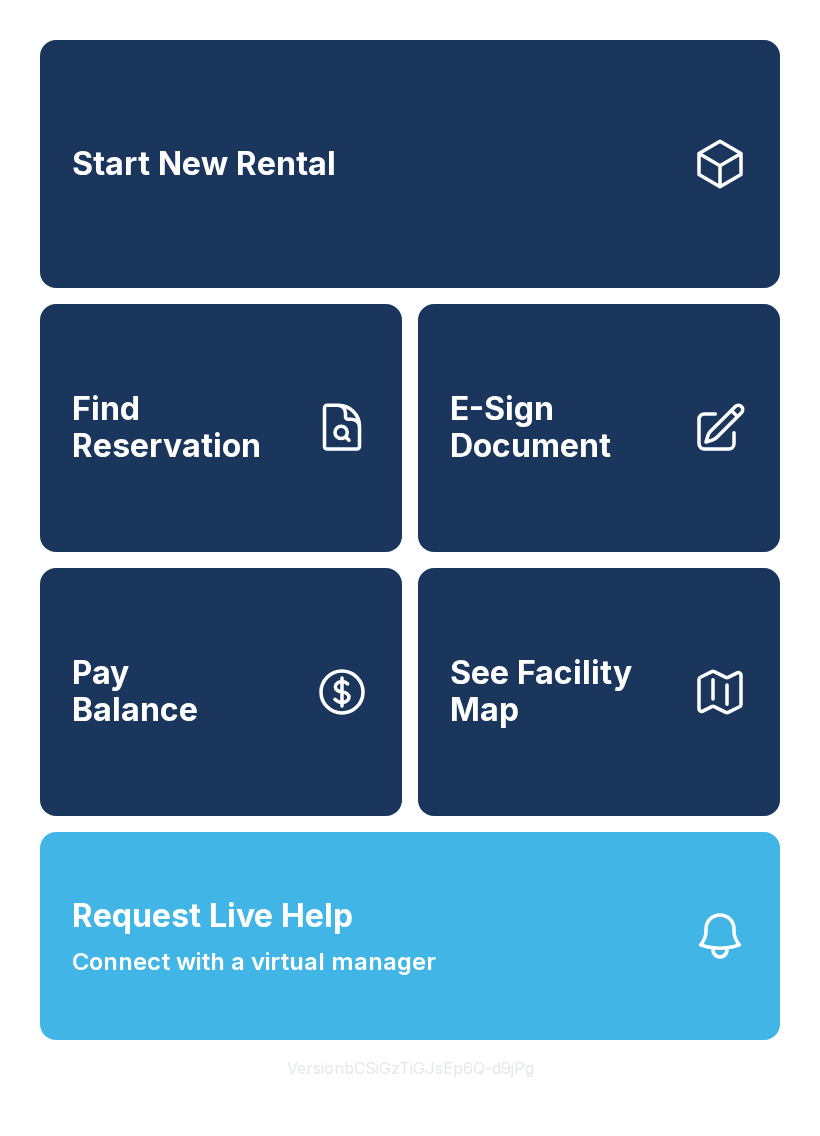 click on "See Facility Map" at bounding box center [599, 692] 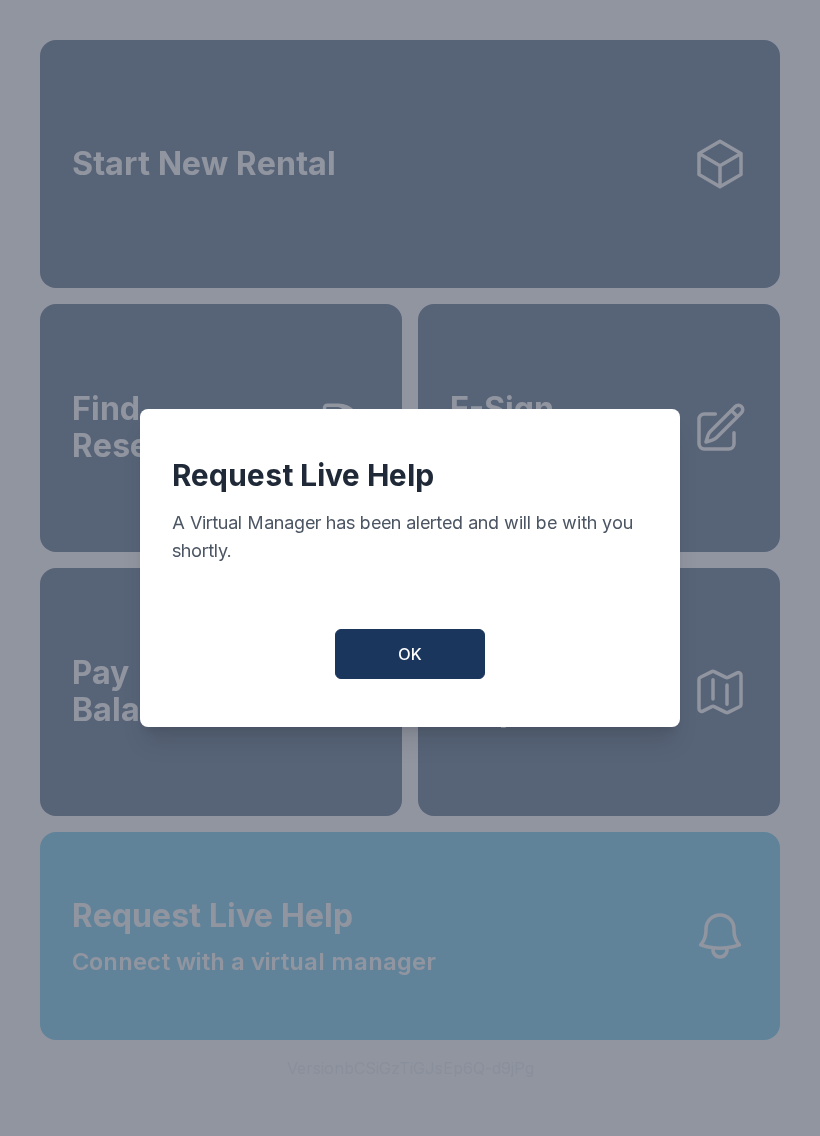 click on "OK" at bounding box center [410, 654] 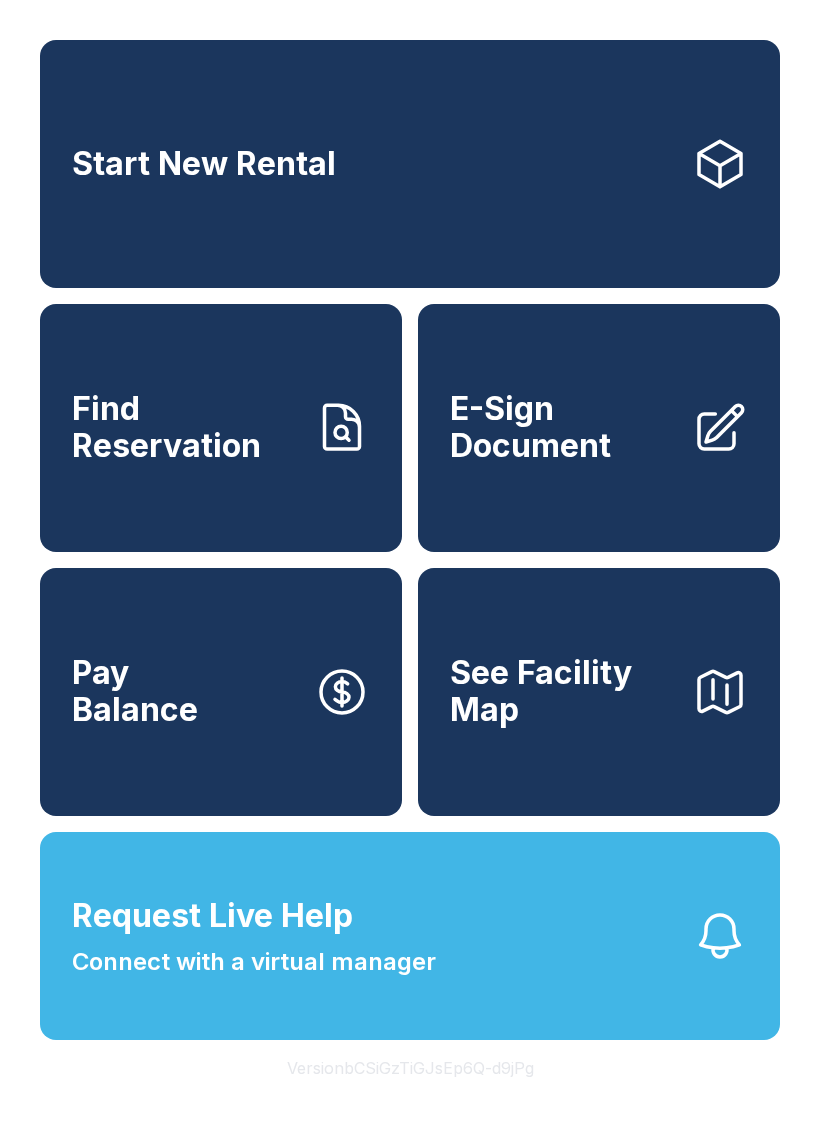 click at bounding box center [720, 936] 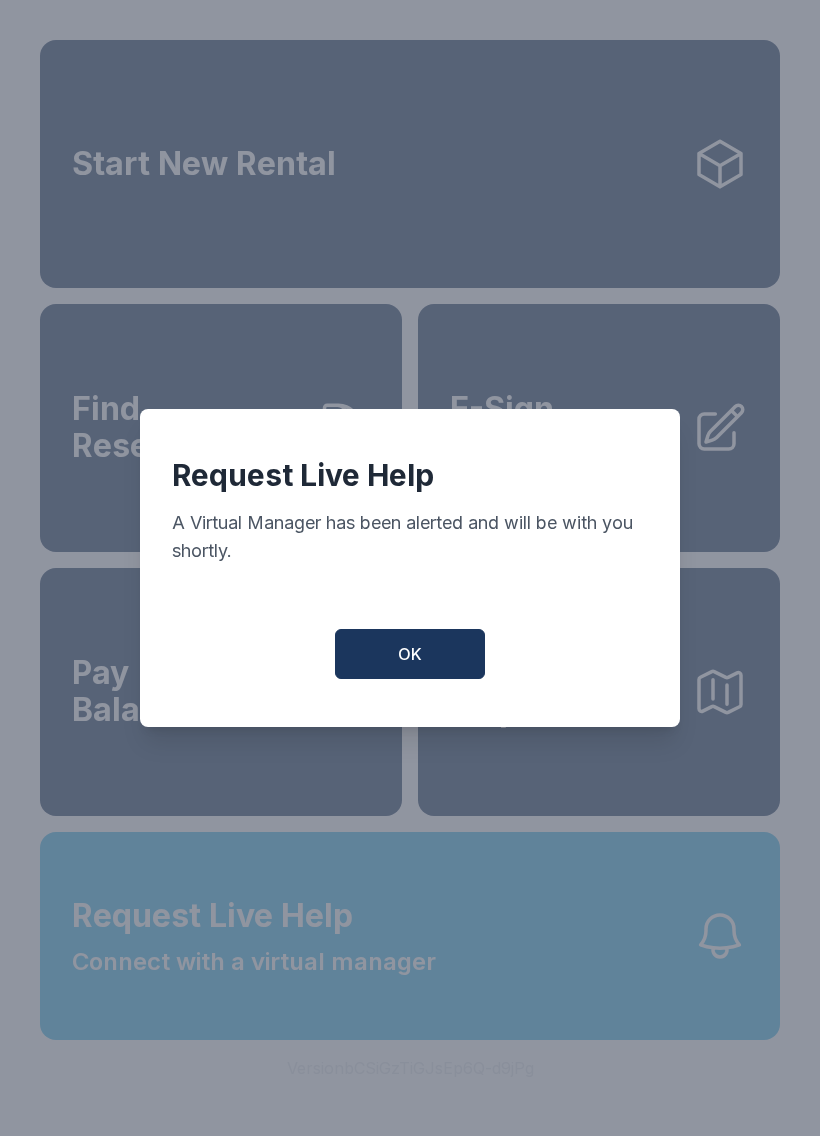 click on "OK" at bounding box center [410, 654] 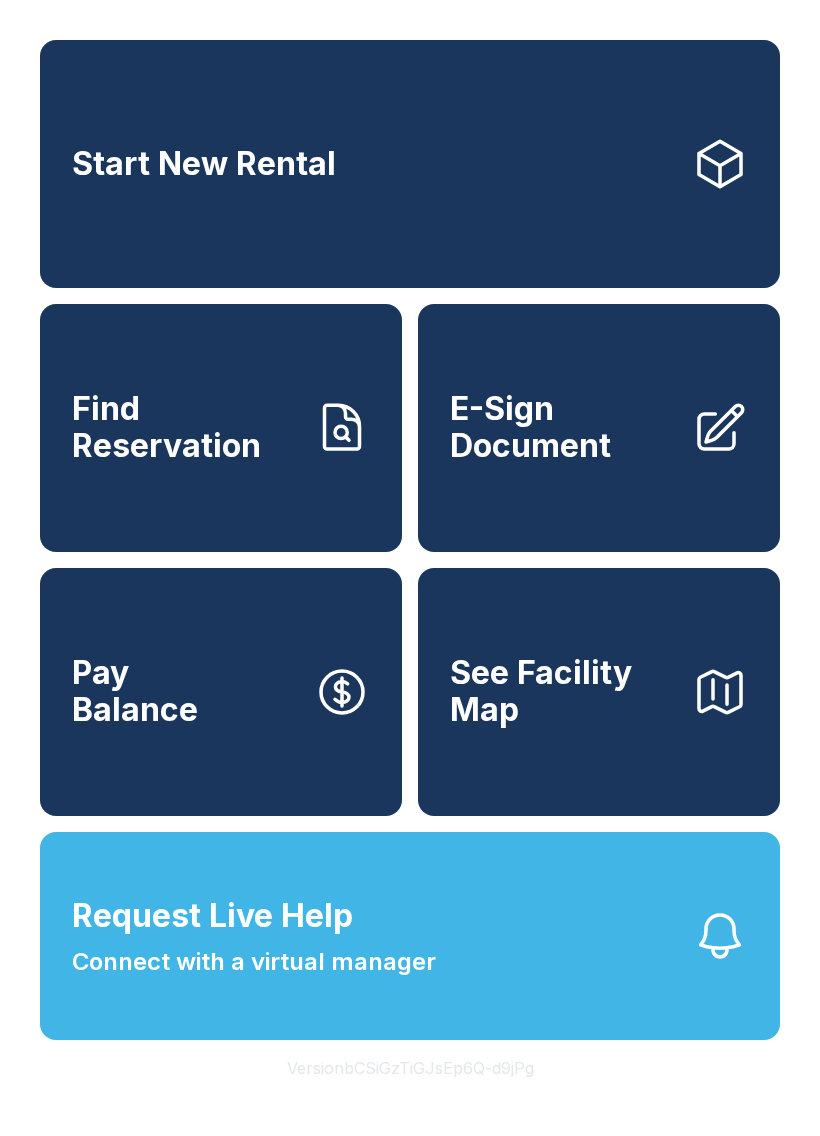 click at bounding box center [720, 936] 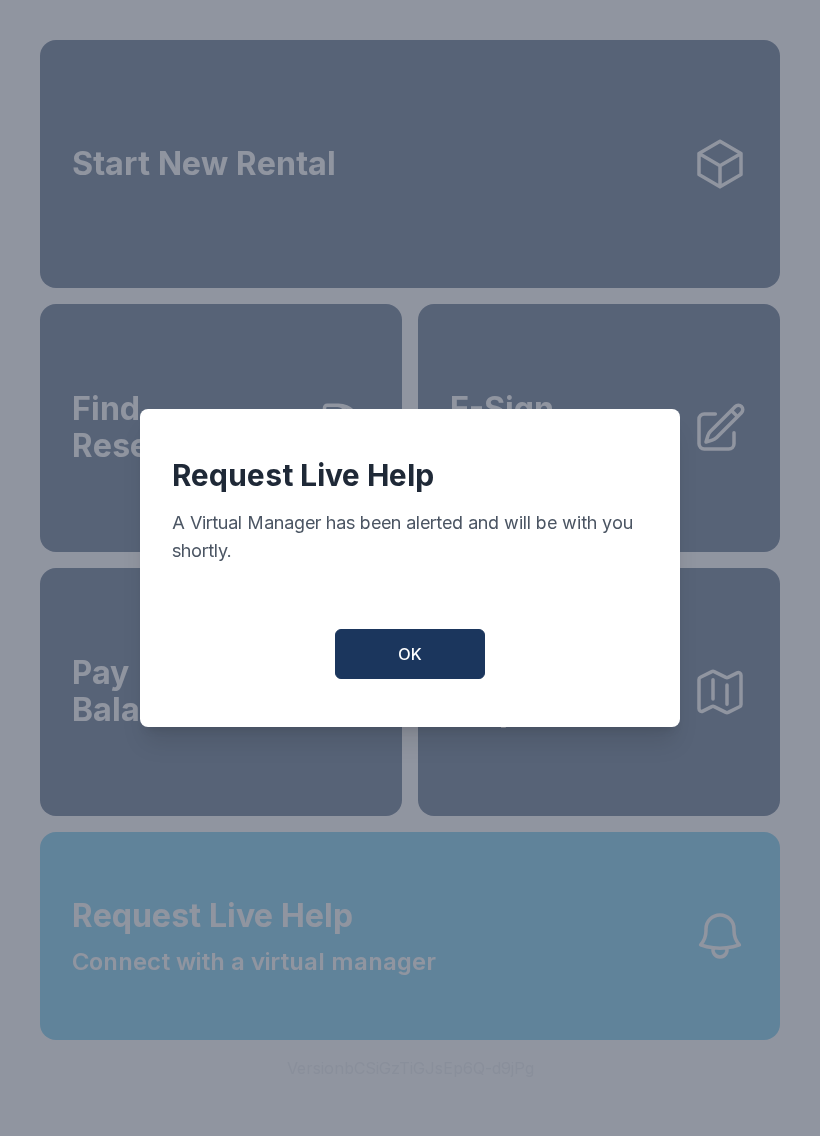 click on "OK" at bounding box center [410, 654] 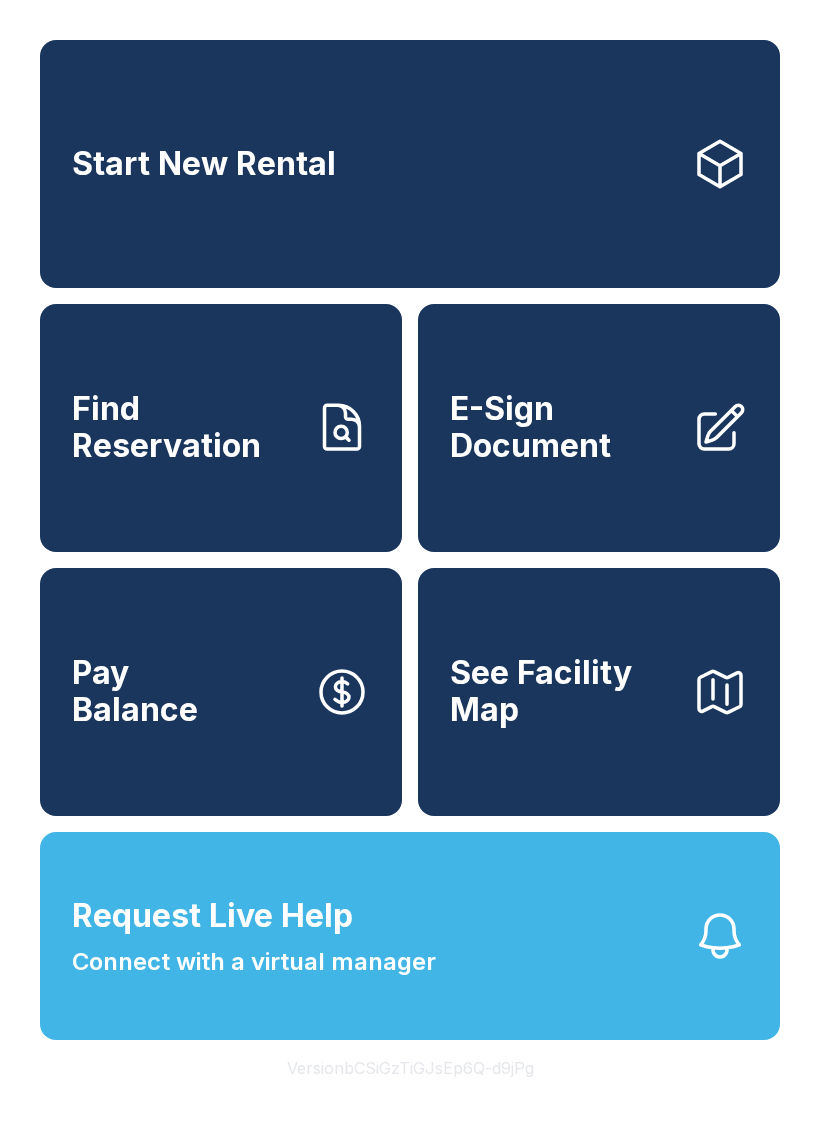 click on "Request Live Help Connect with a virtual manager" at bounding box center [410, 936] 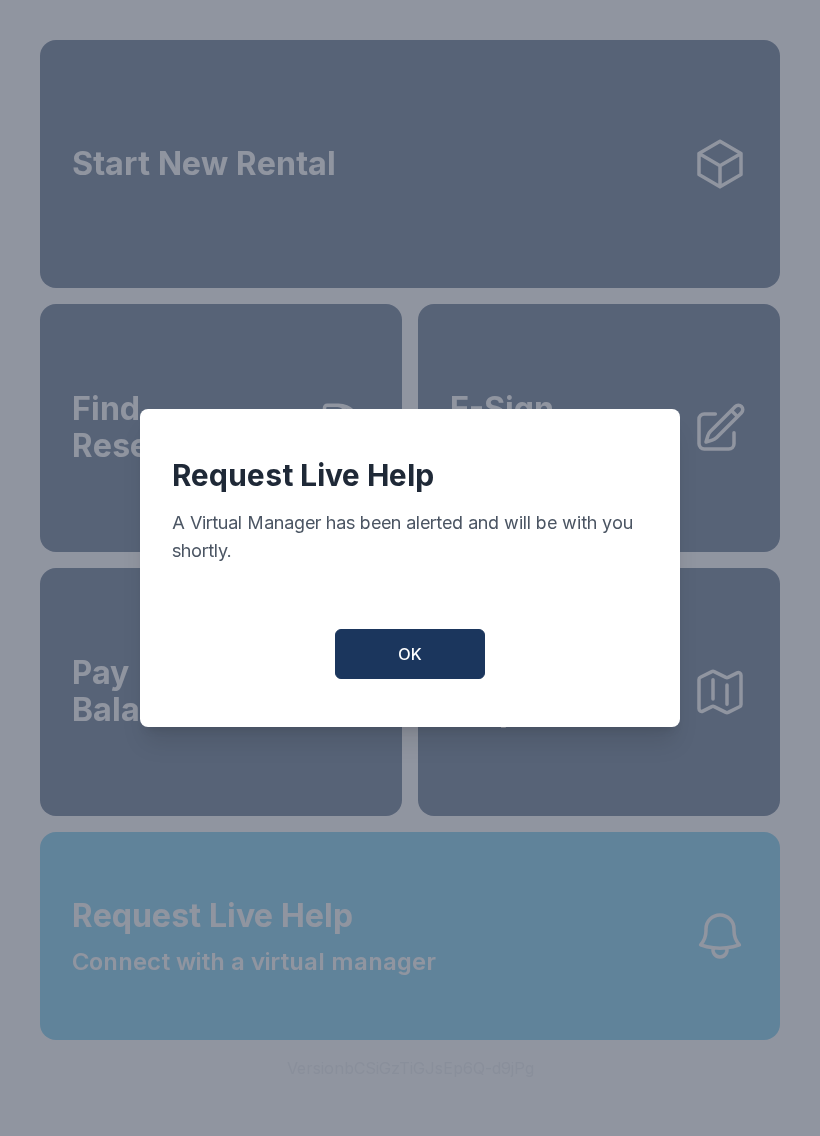 click on "OK" at bounding box center [410, 654] 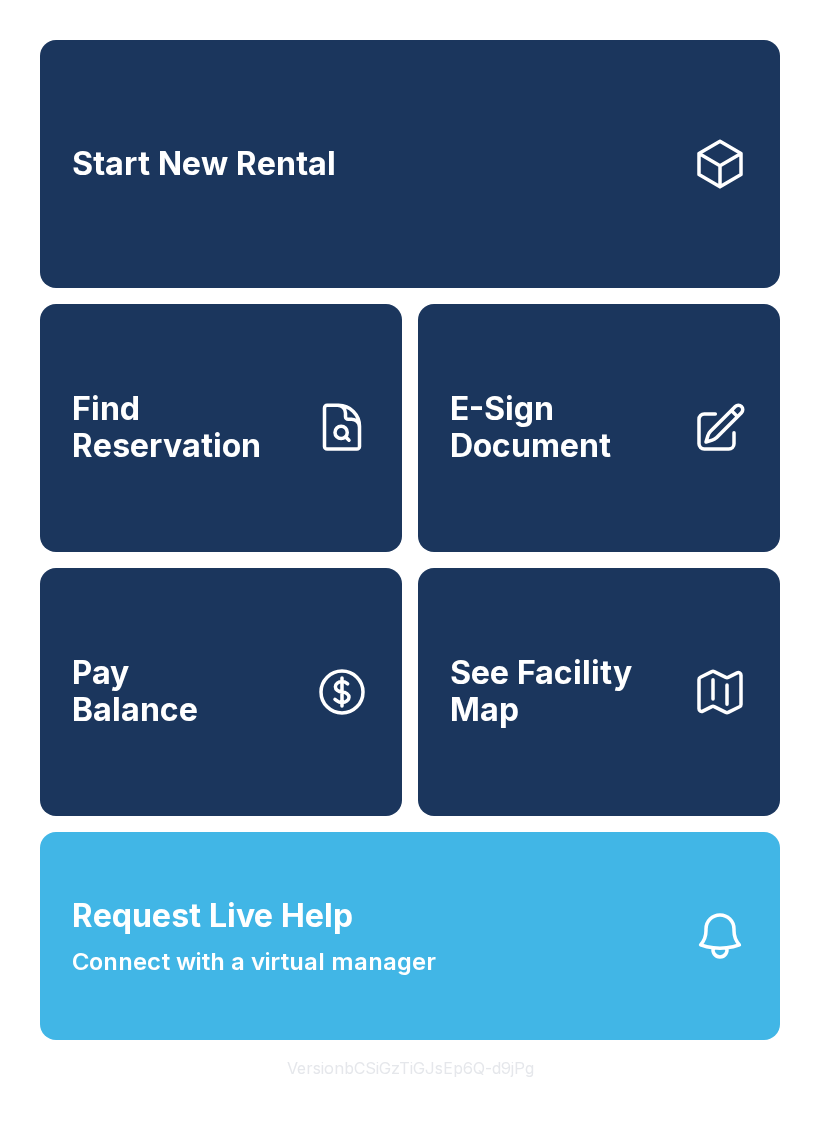 click on "Find Reservation" at bounding box center [185, 427] 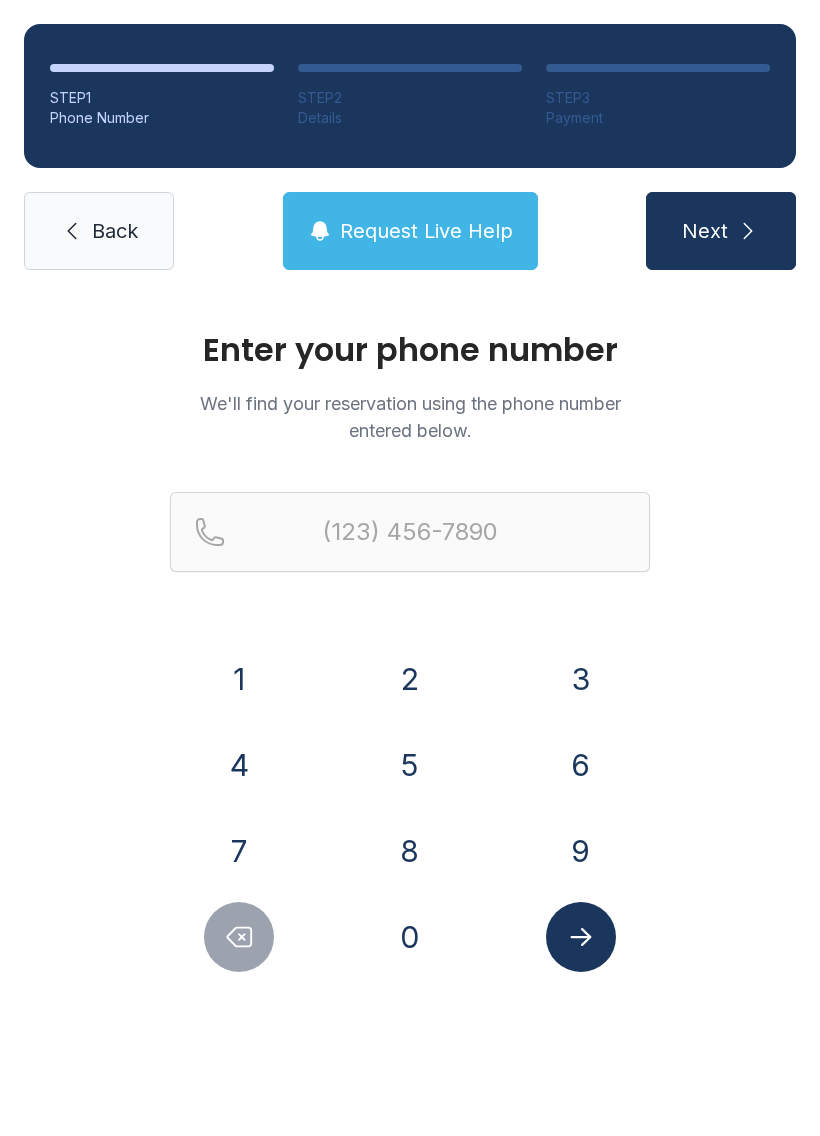 click on "1" at bounding box center [239, 679] 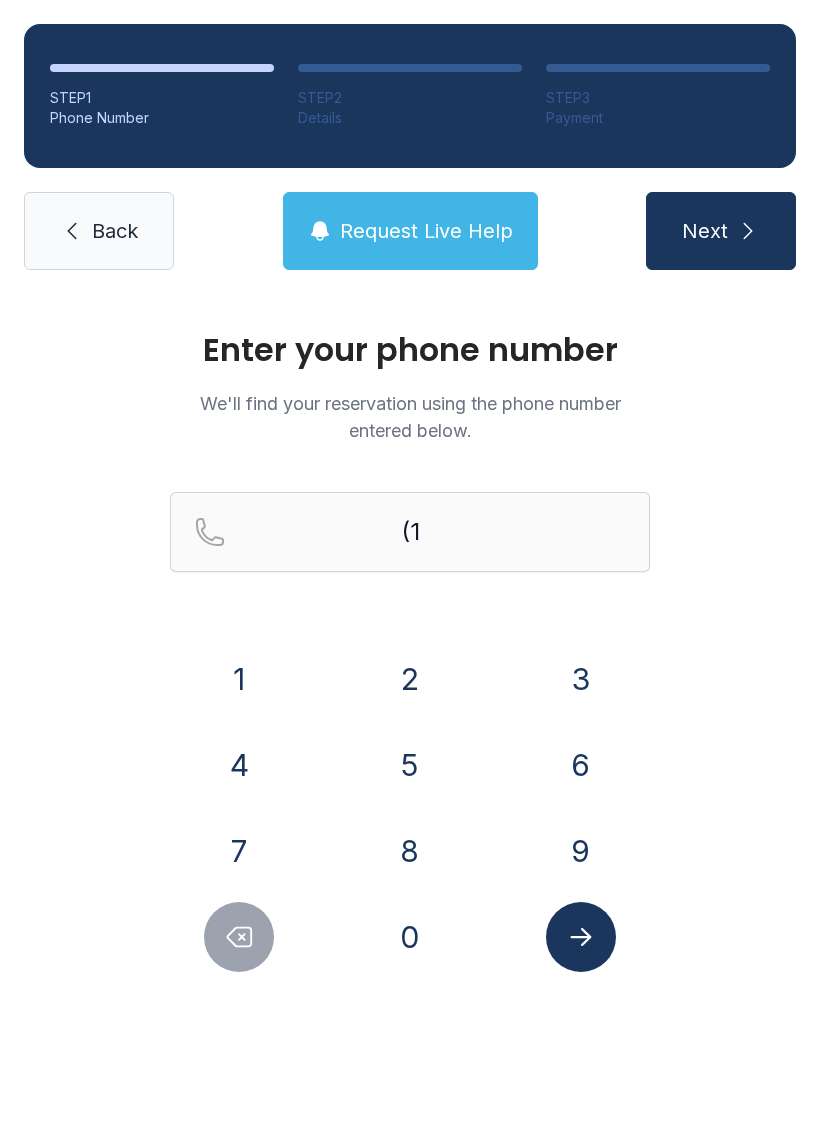 click on "5" at bounding box center [239, 679] 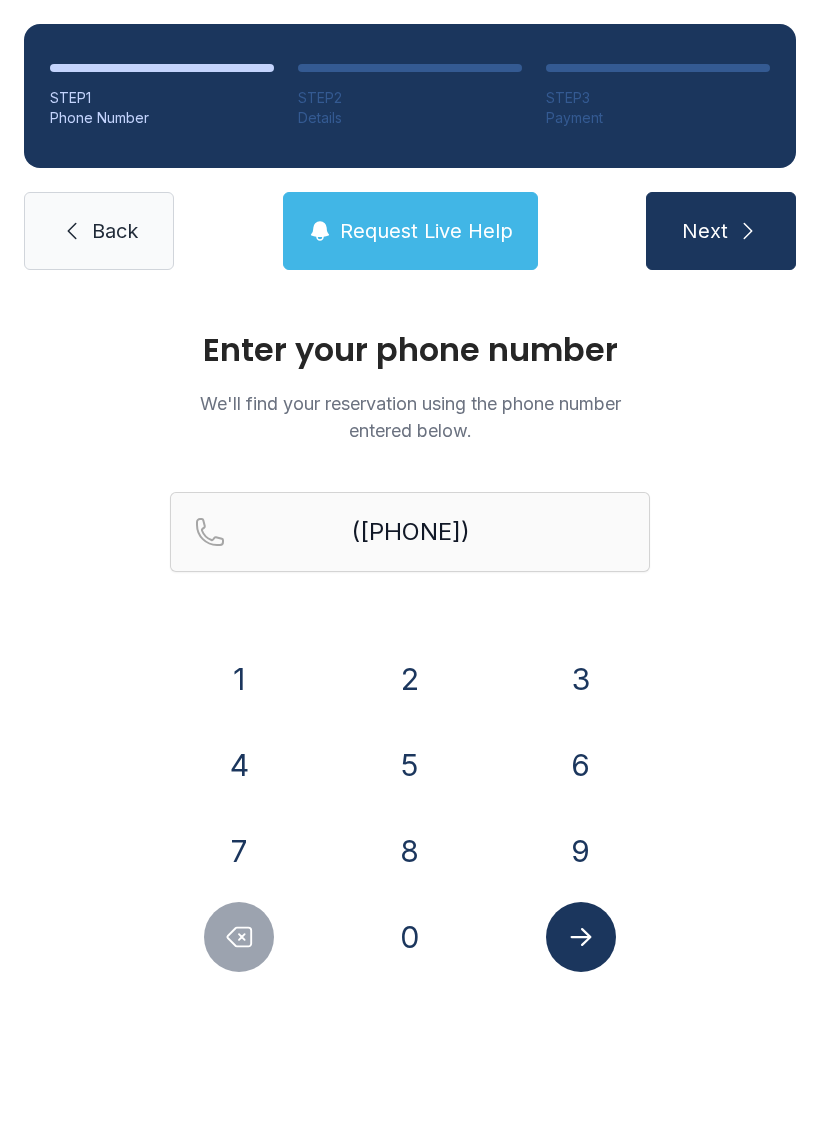 click on "4" at bounding box center [239, 679] 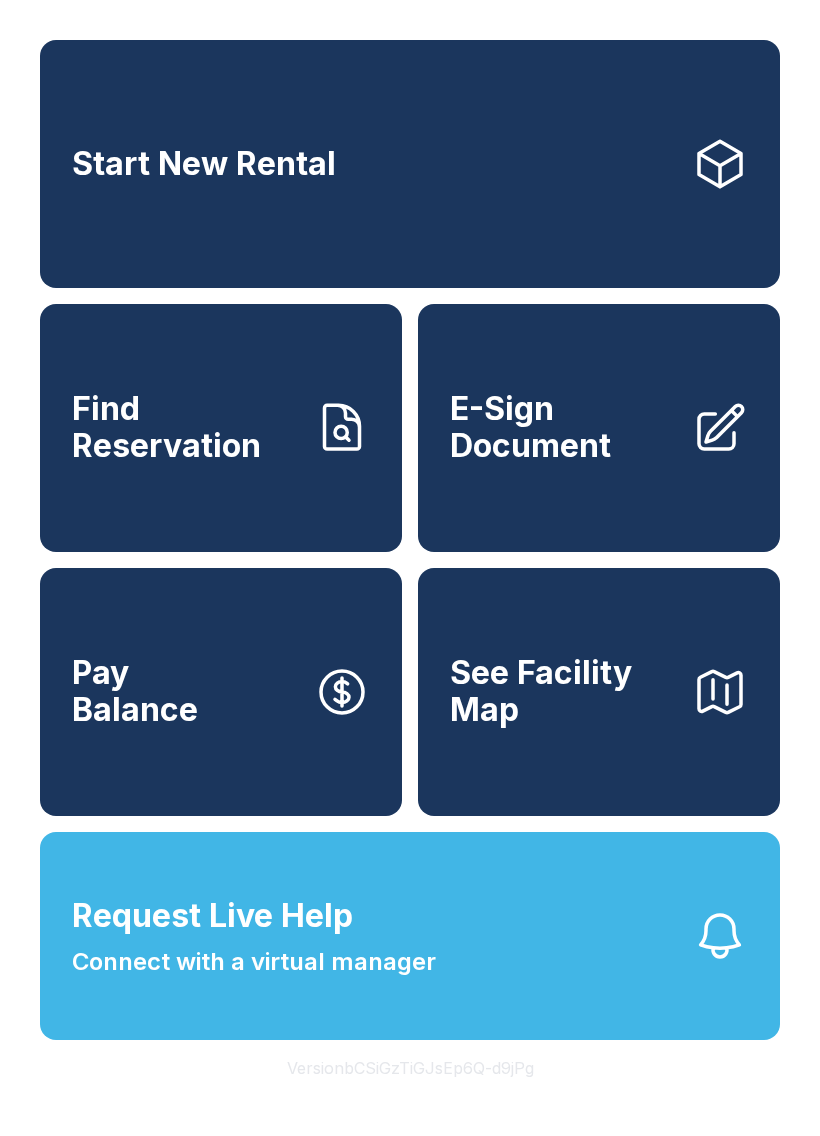 click on "Request Live Help Connect with a virtual manager" at bounding box center (410, 936) 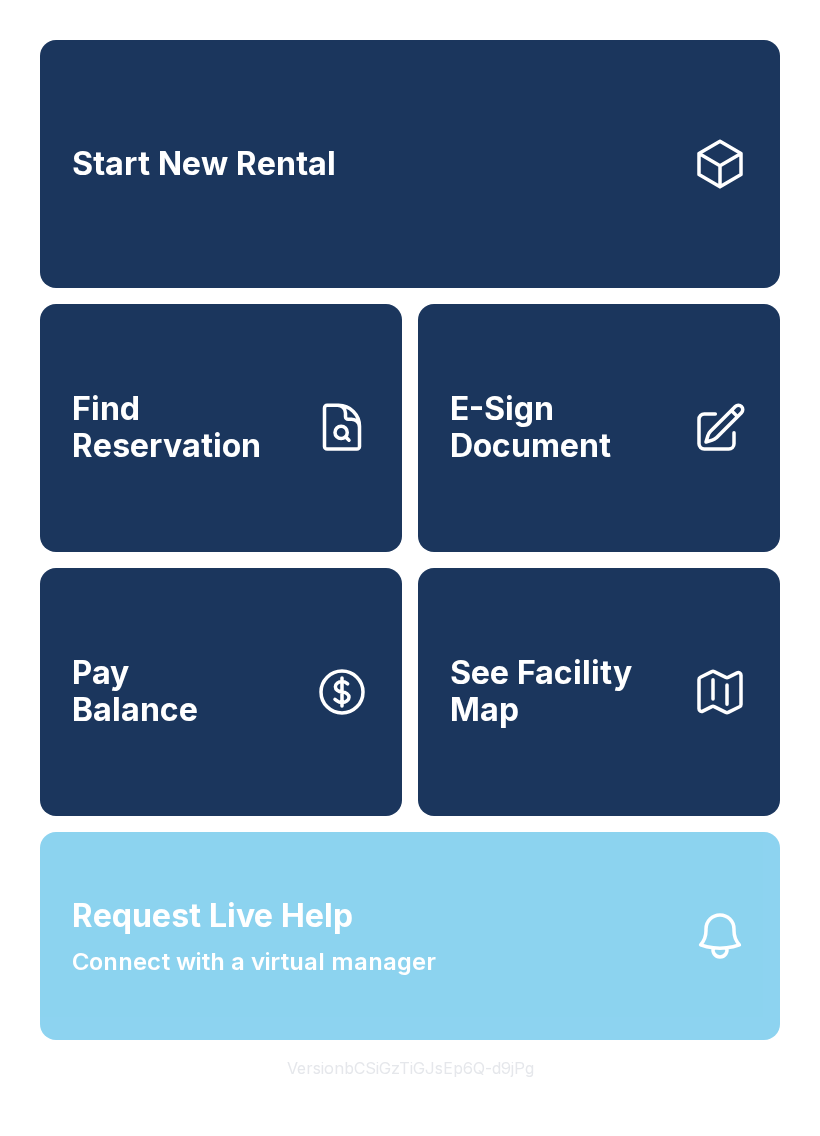 click on "Request Live Help A Virtual Manager has been alerted and will be with you shortly. OK" at bounding box center [410, 568] 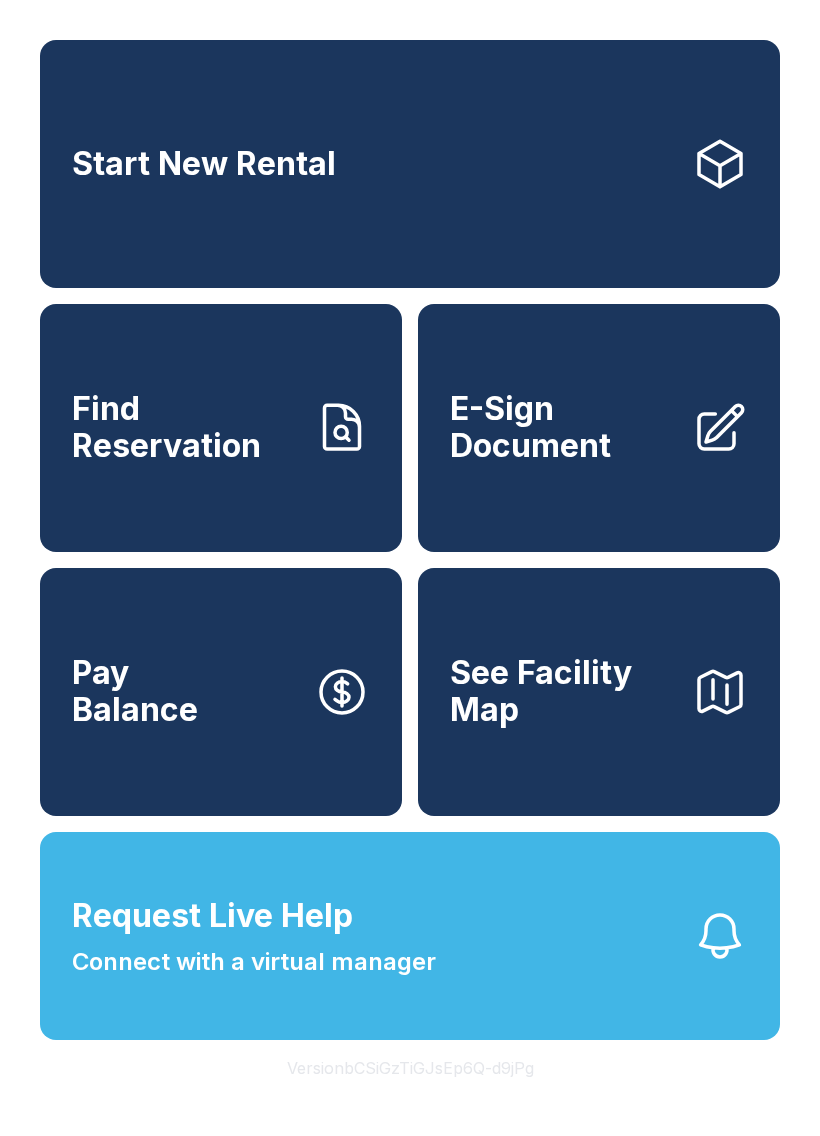 click on "Request Live Help Connect with a virtual manager" at bounding box center (410, 936) 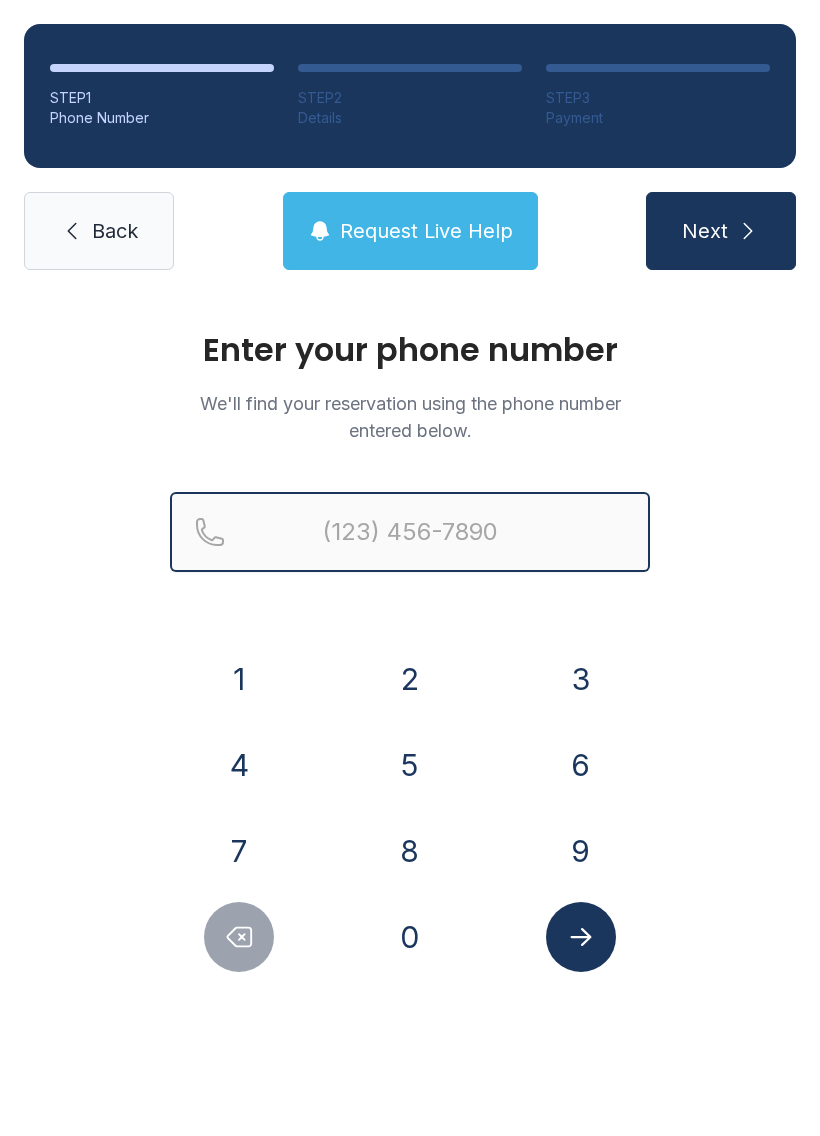 click at bounding box center (410, 532) 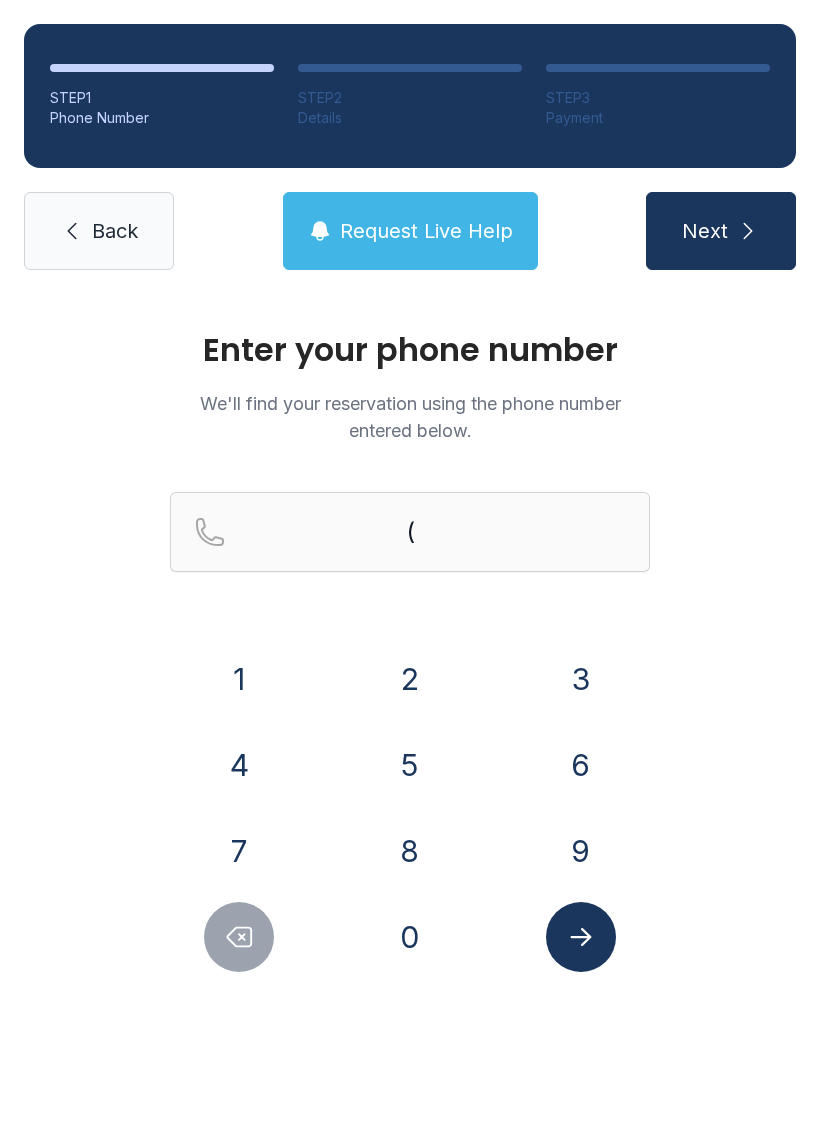 click on "6" at bounding box center [239, 679] 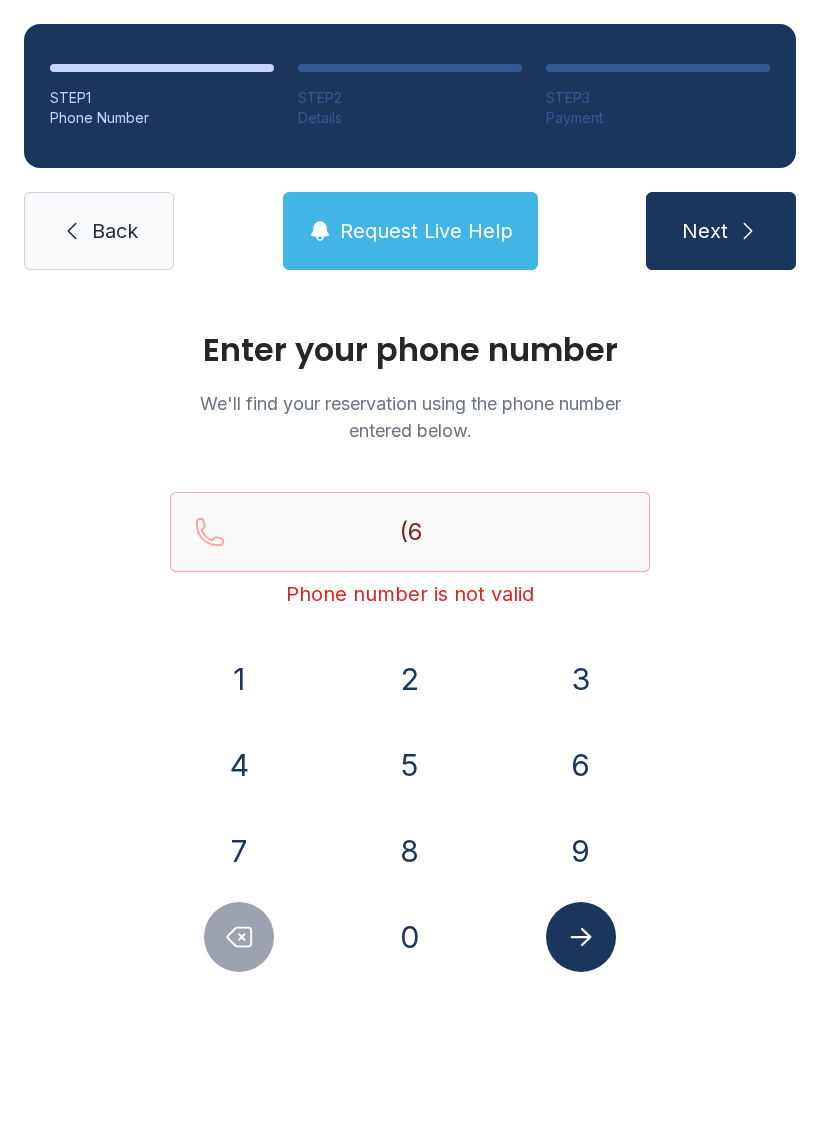 click on "1" at bounding box center (239, 679) 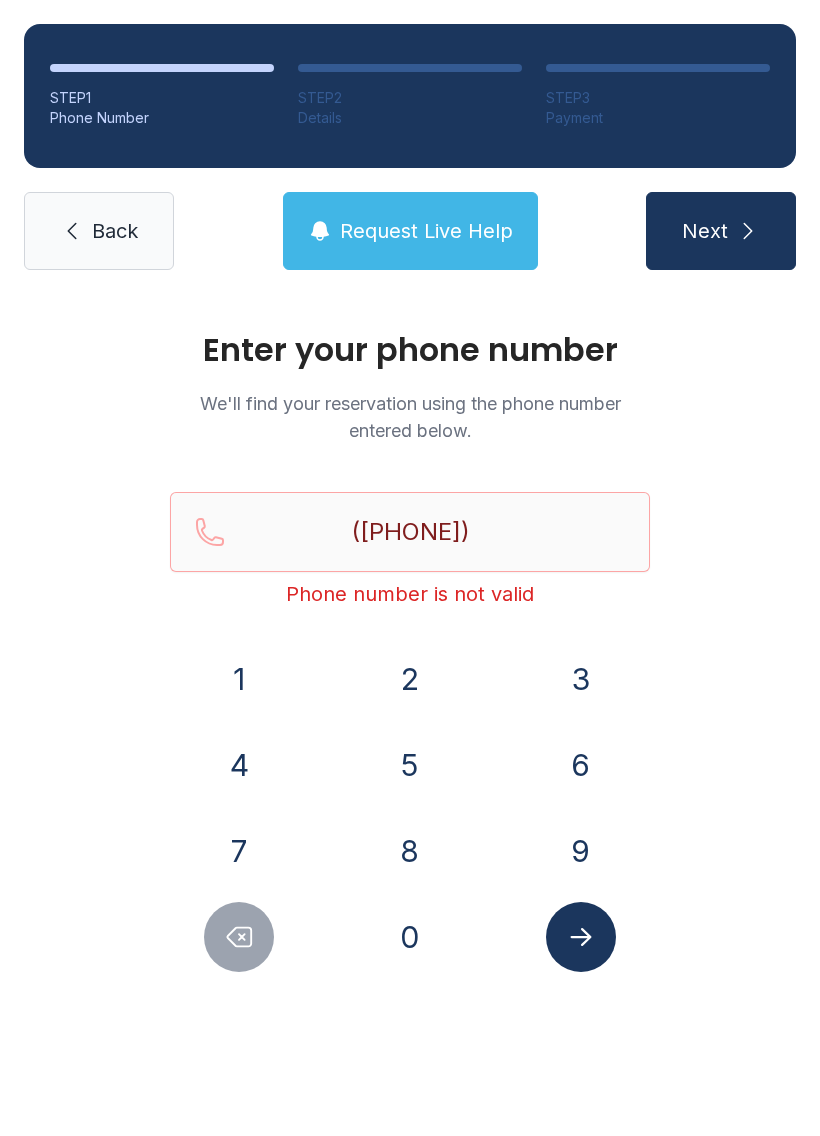 click on "5" at bounding box center (410, 765) 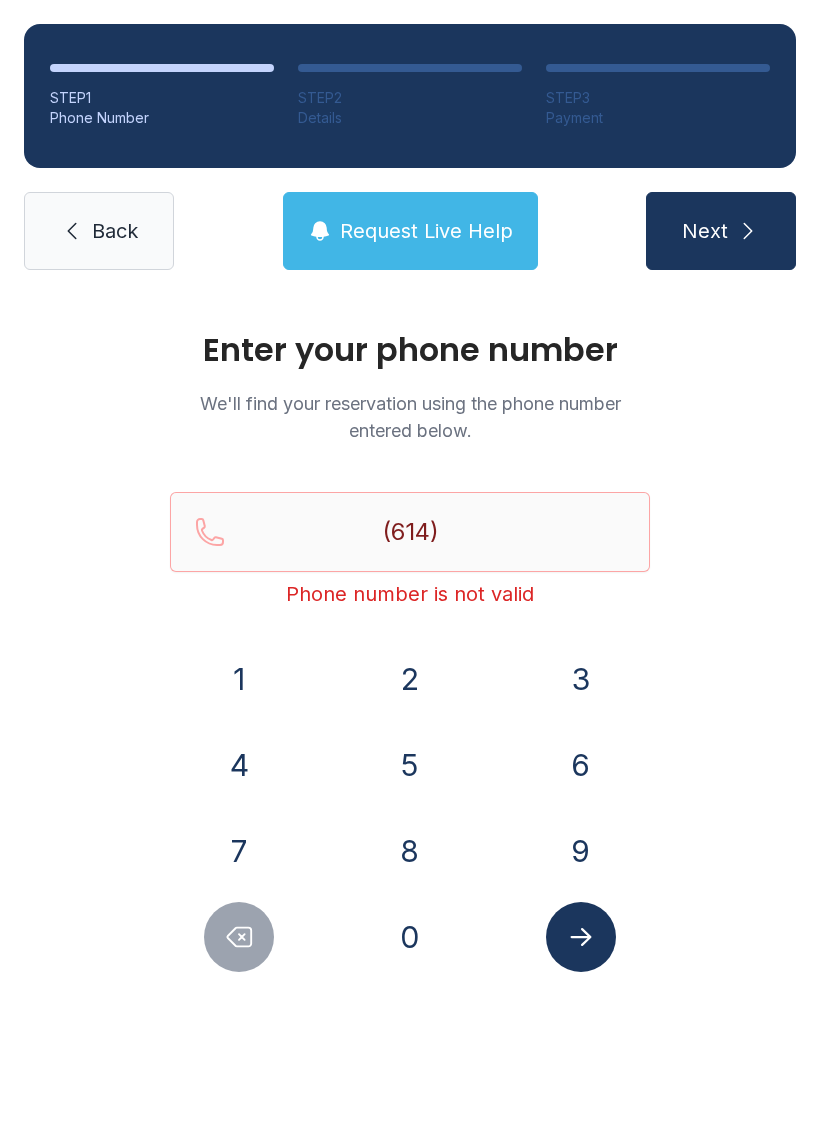 click on "2" at bounding box center [239, 679] 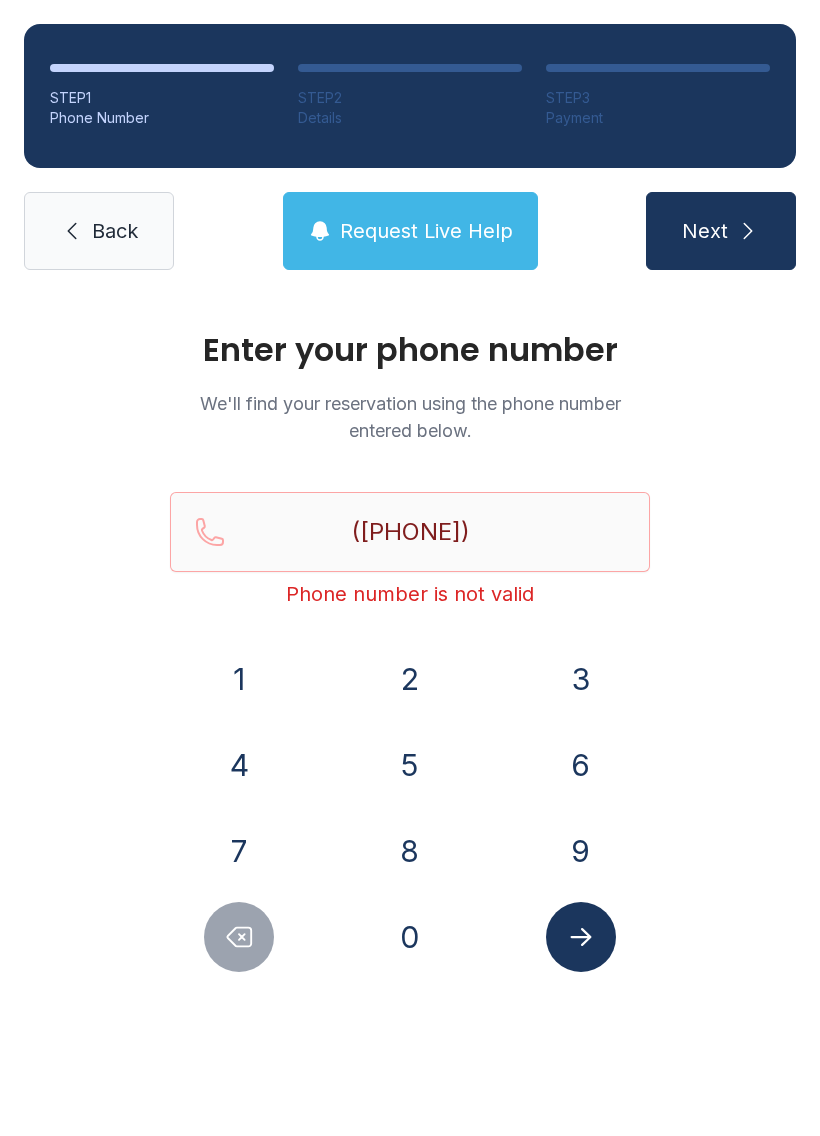click on "8" at bounding box center (239, 679) 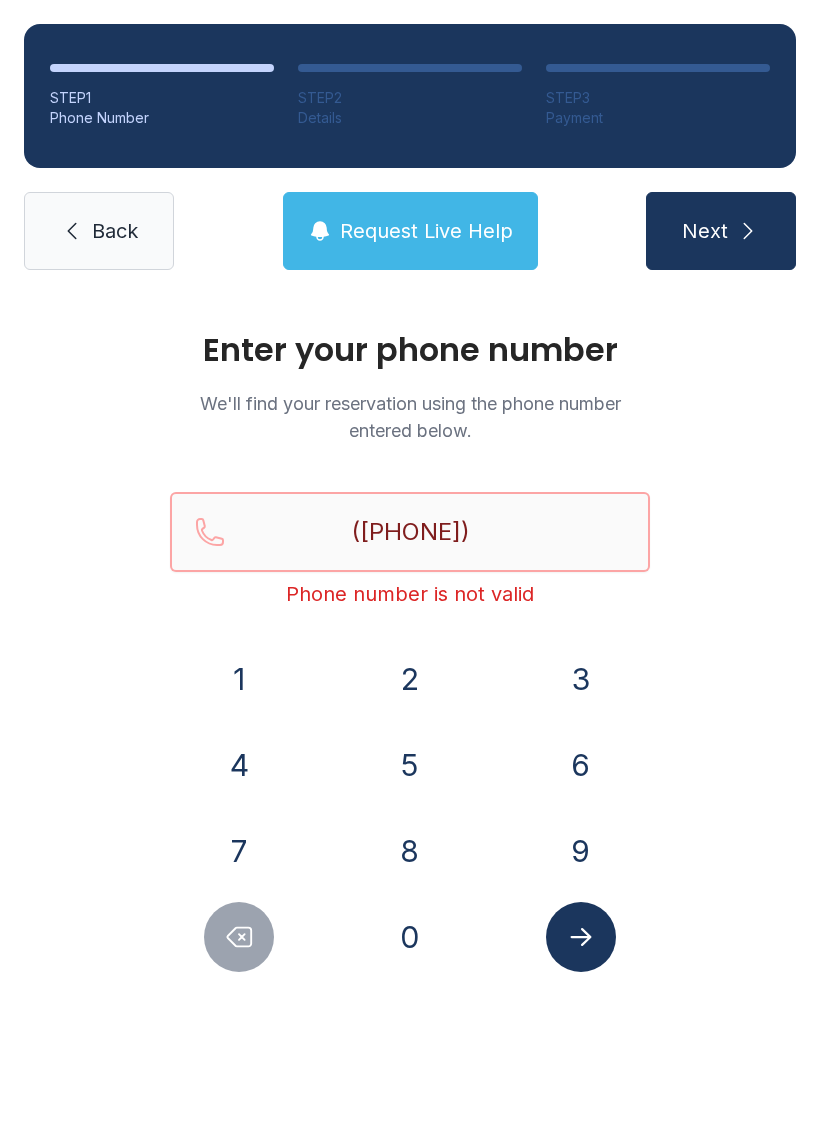 click on "([PHONE])" at bounding box center [410, 532] 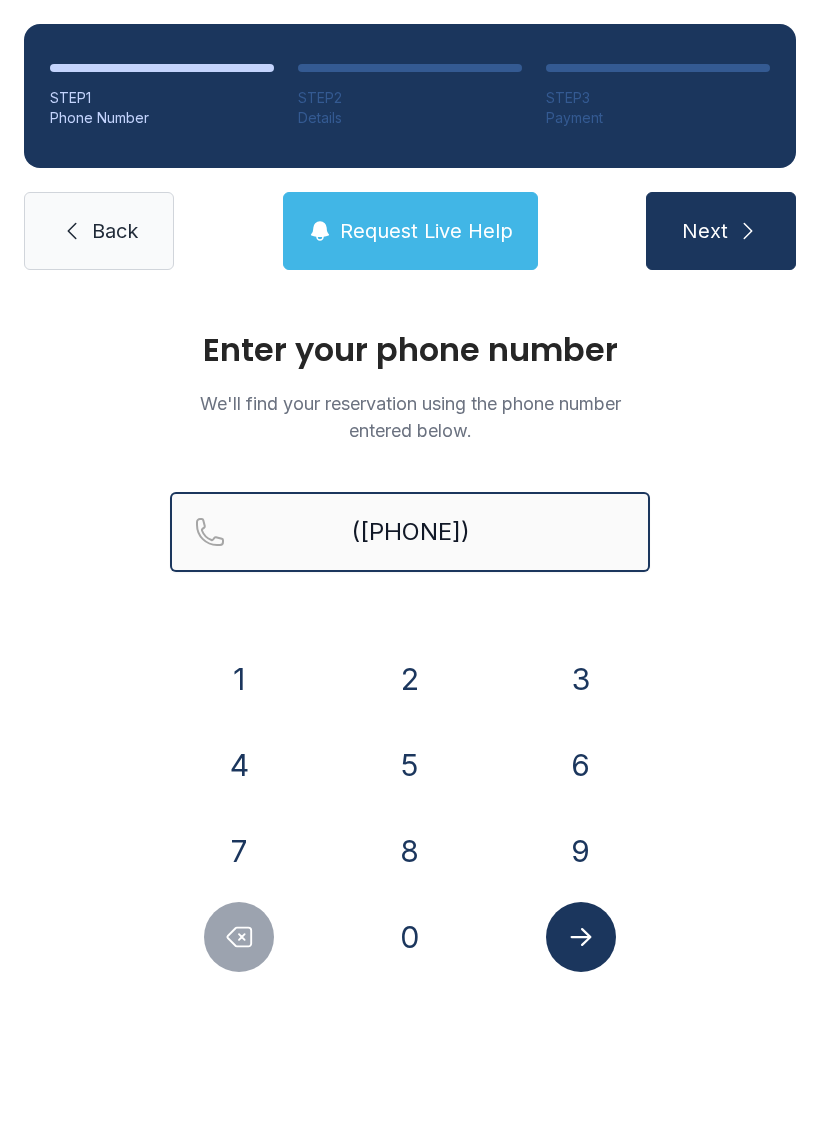 type on "([PHONE])" 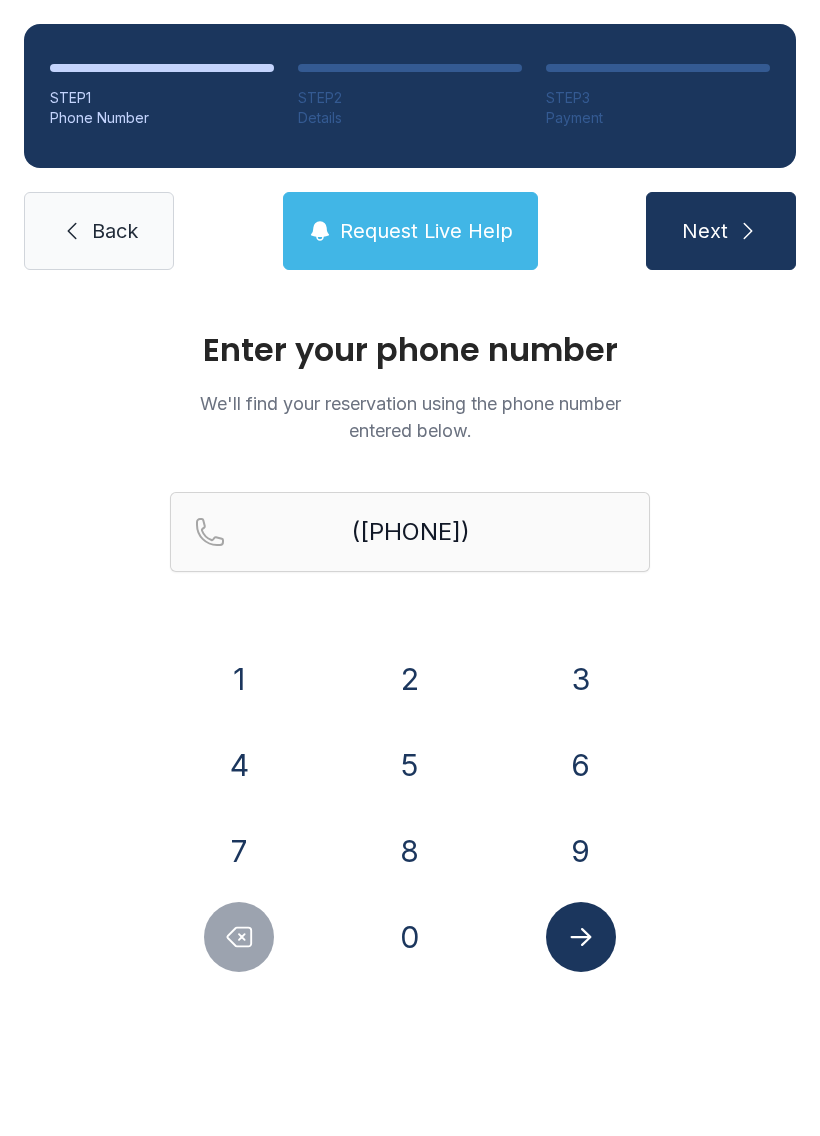 click on "Next" at bounding box center (721, 231) 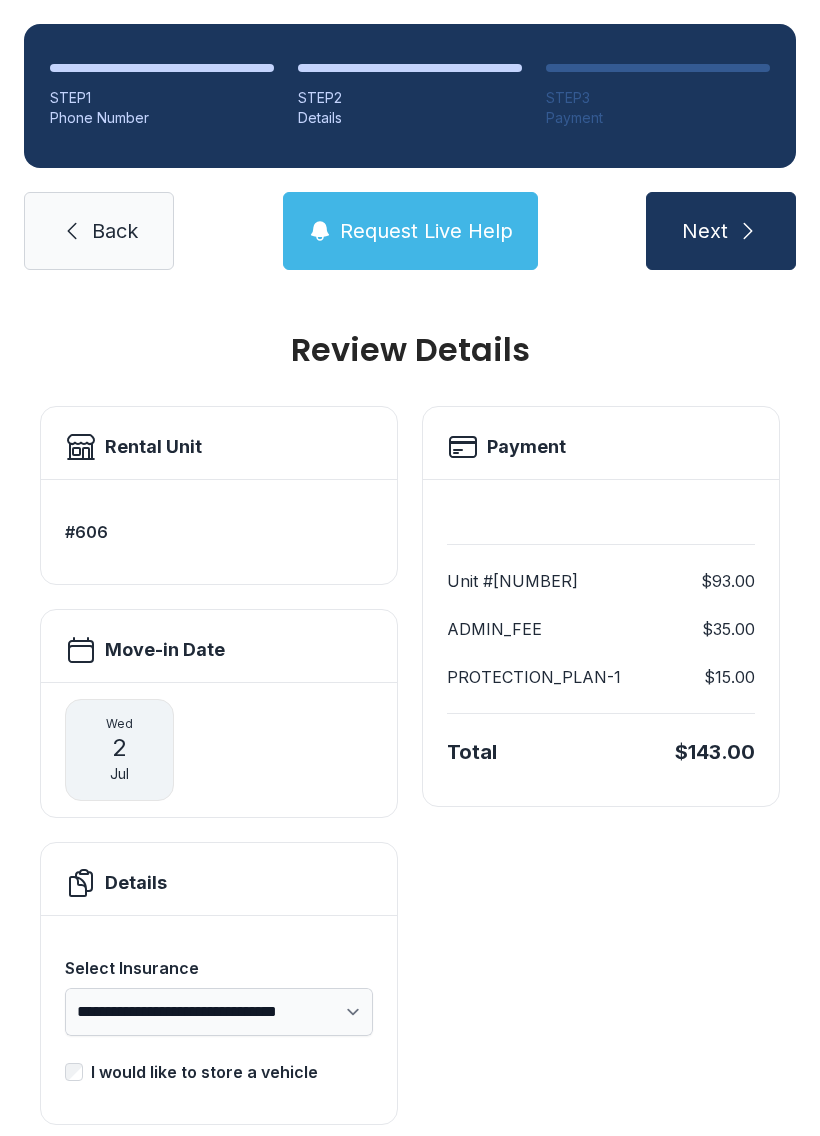 click at bounding box center (748, 231) 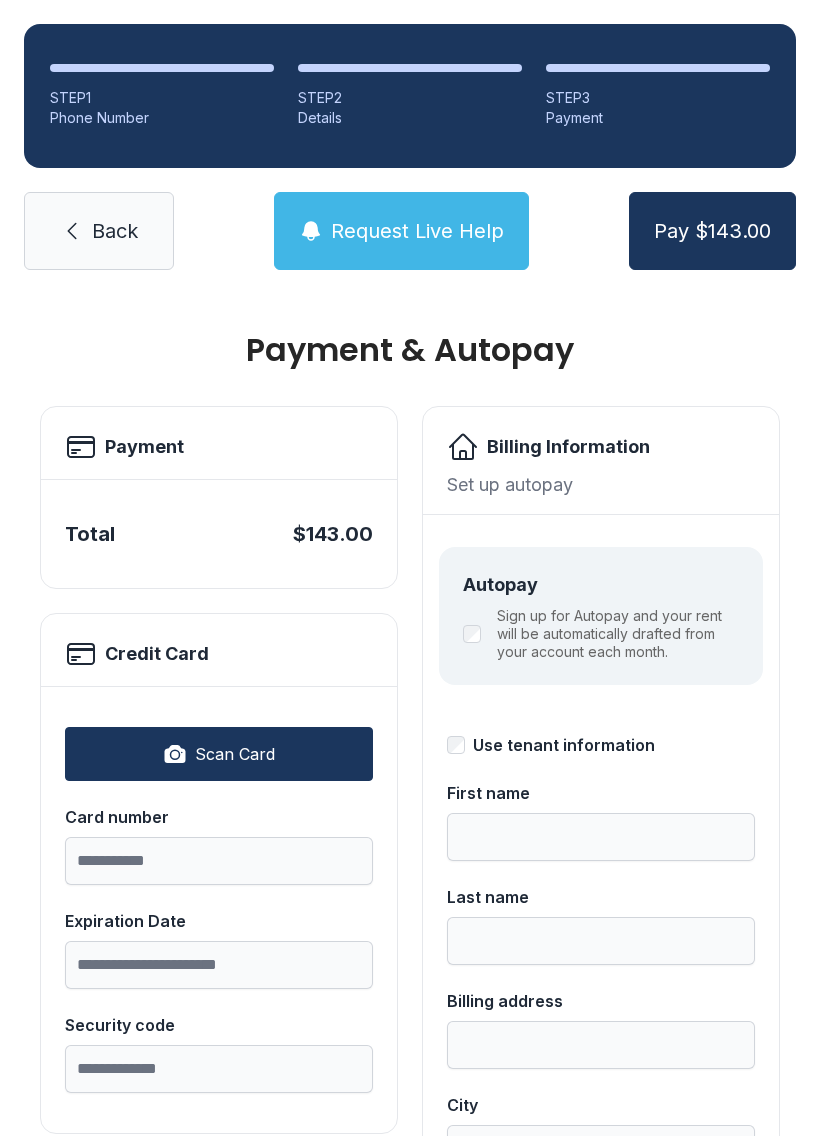 click on "Scan Card" at bounding box center [219, 754] 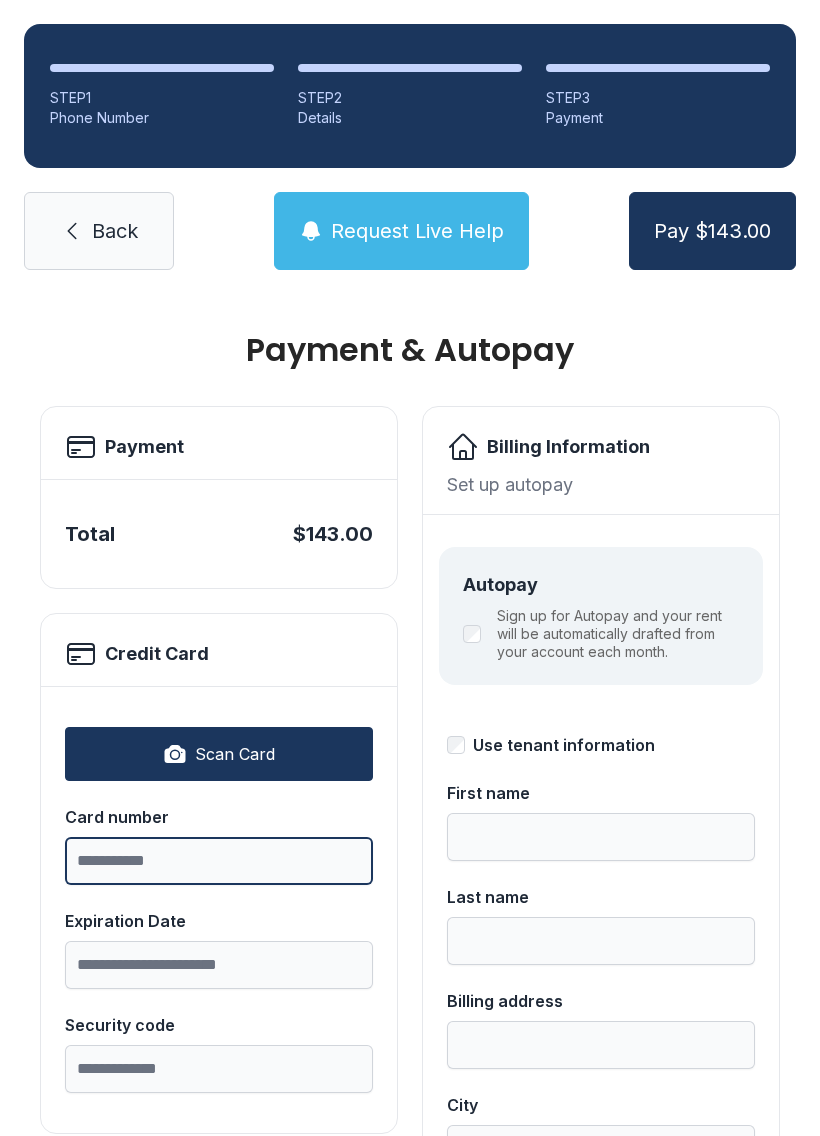click on "Card number" at bounding box center [219, 861] 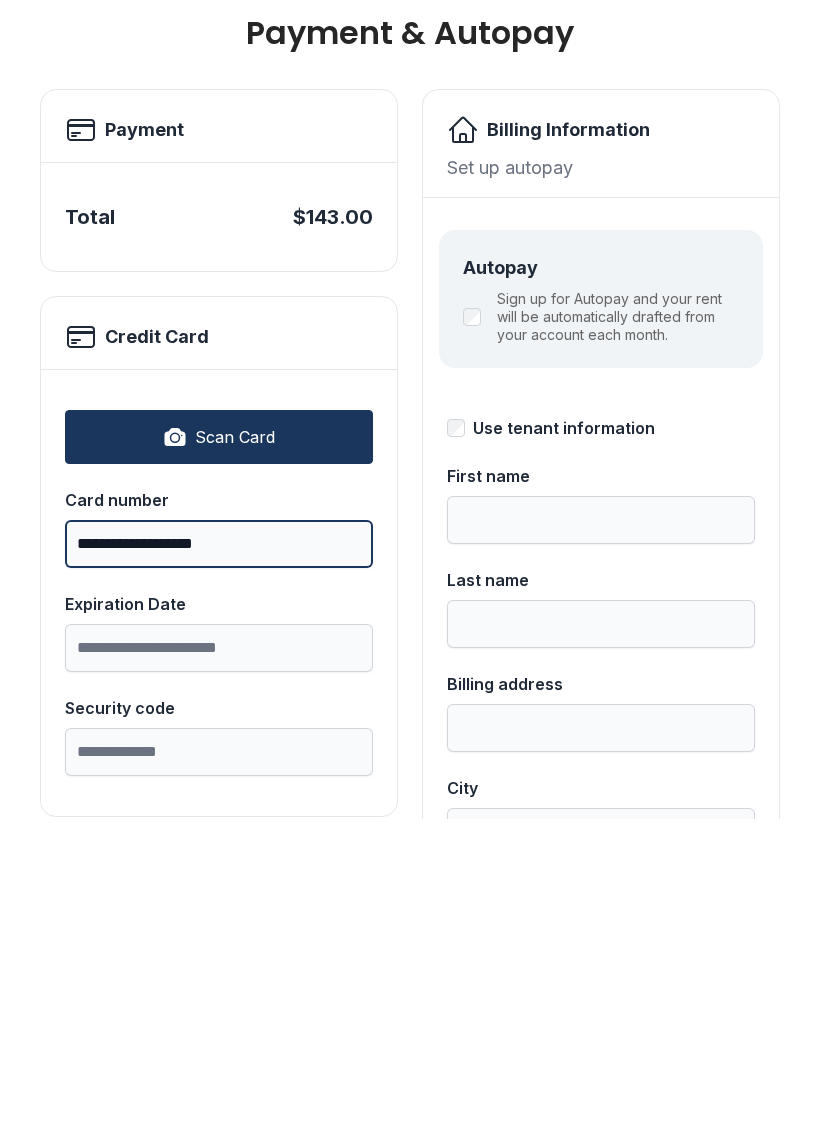 type on "**********" 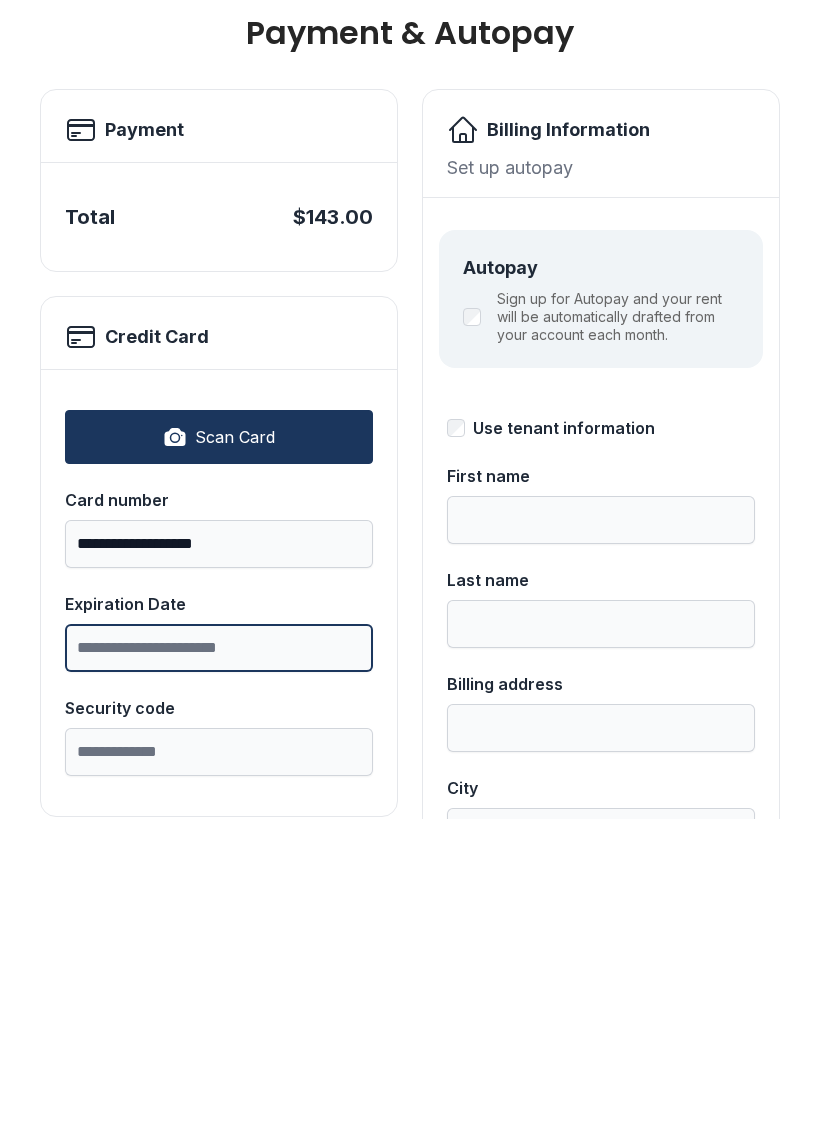 click on "Expiration Date" at bounding box center [219, 965] 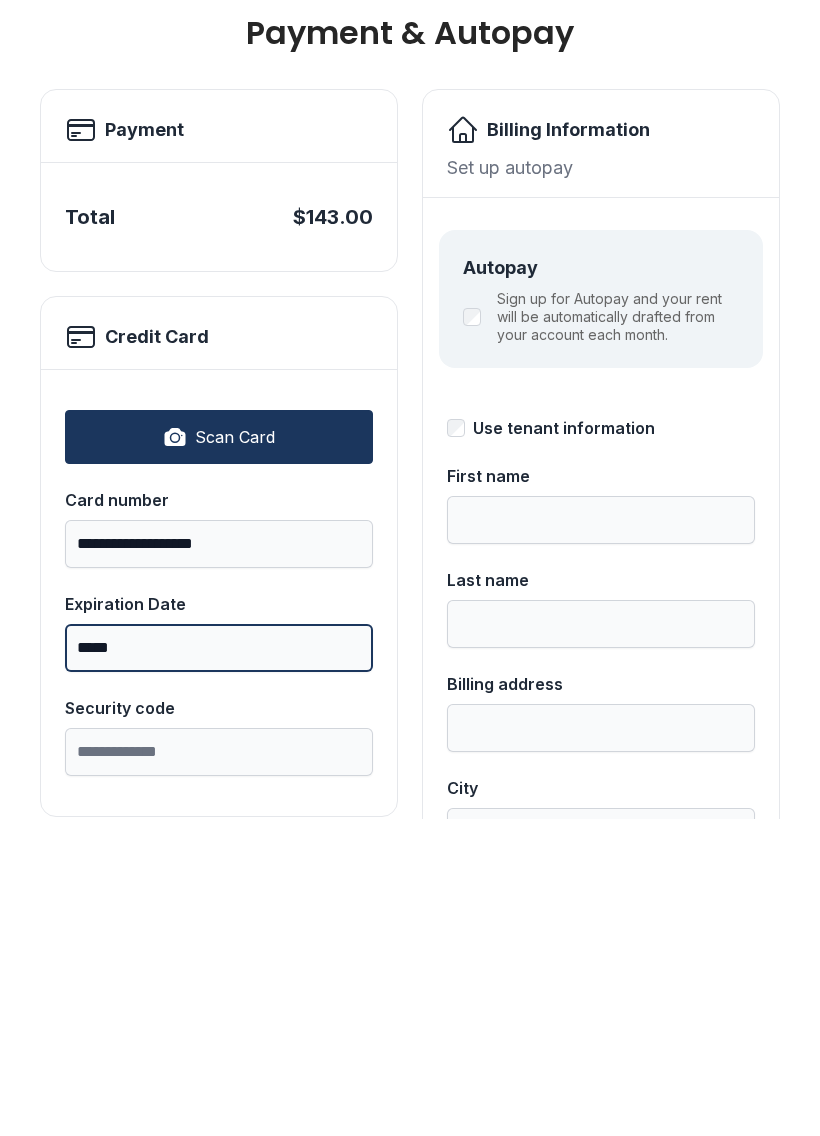 type on "*****" 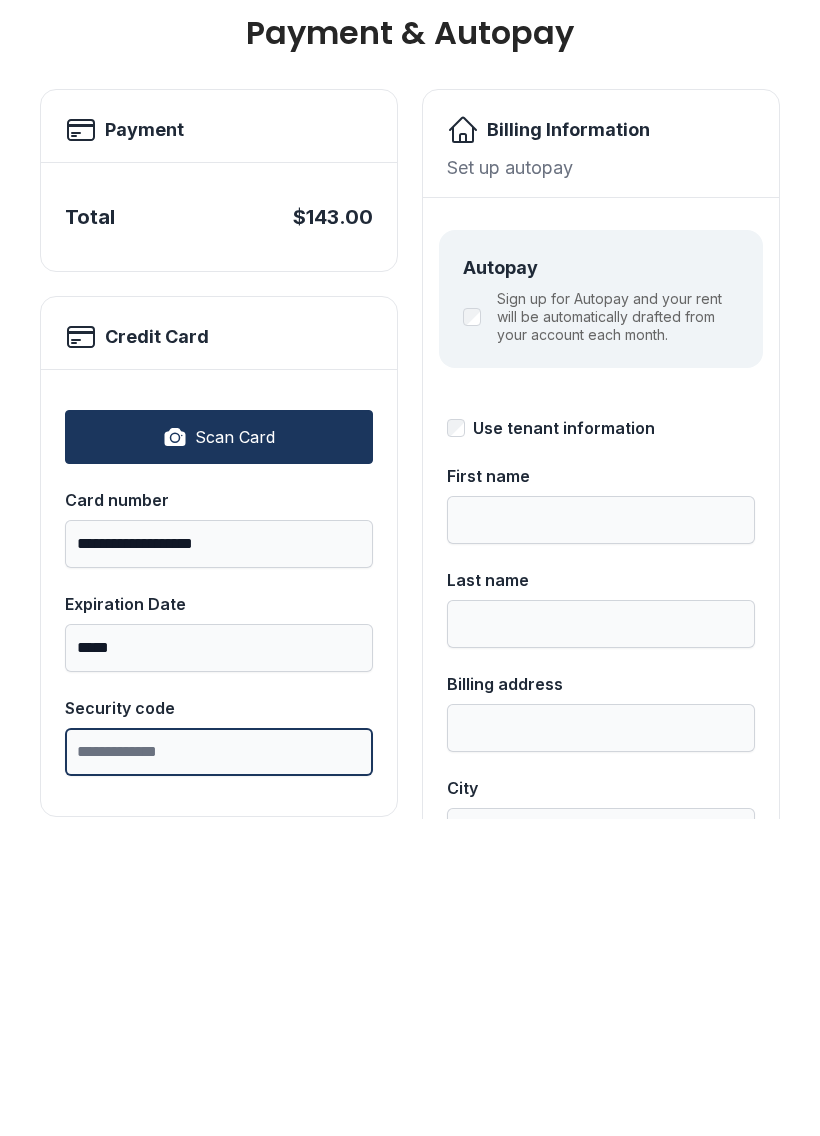 click on "Security code" at bounding box center [219, 1069] 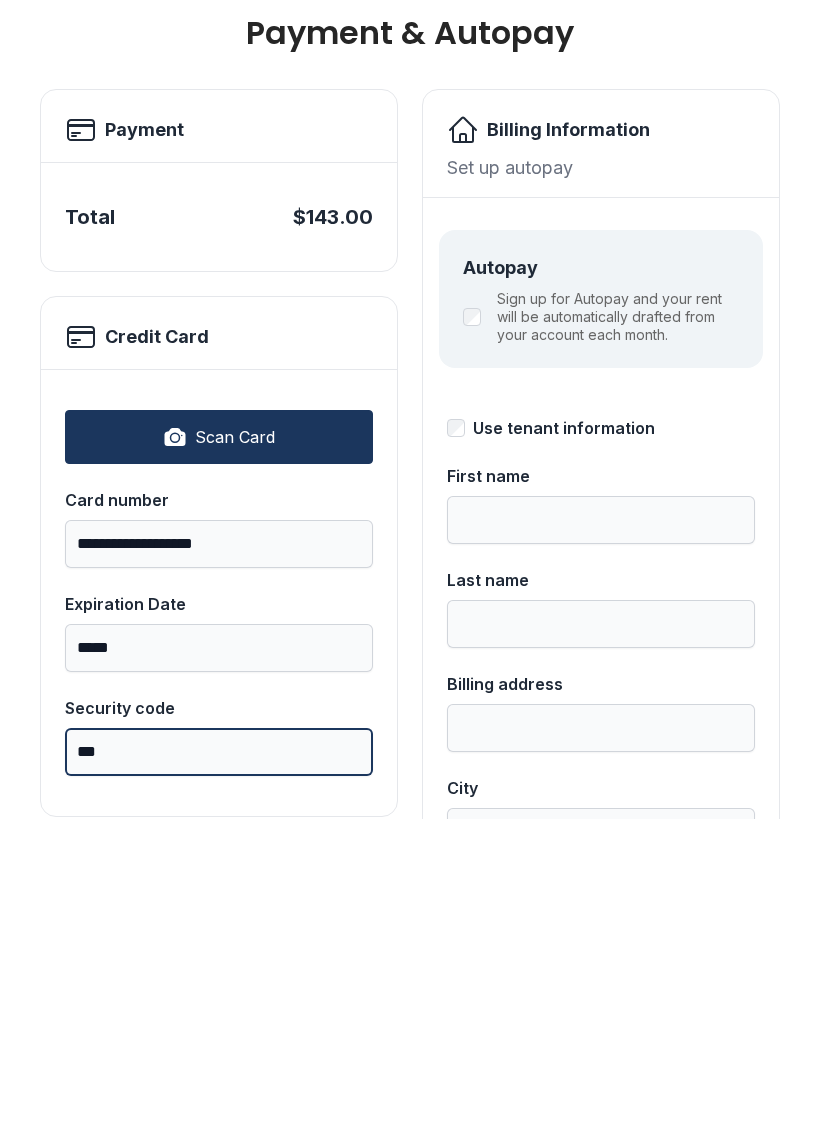 type on "***" 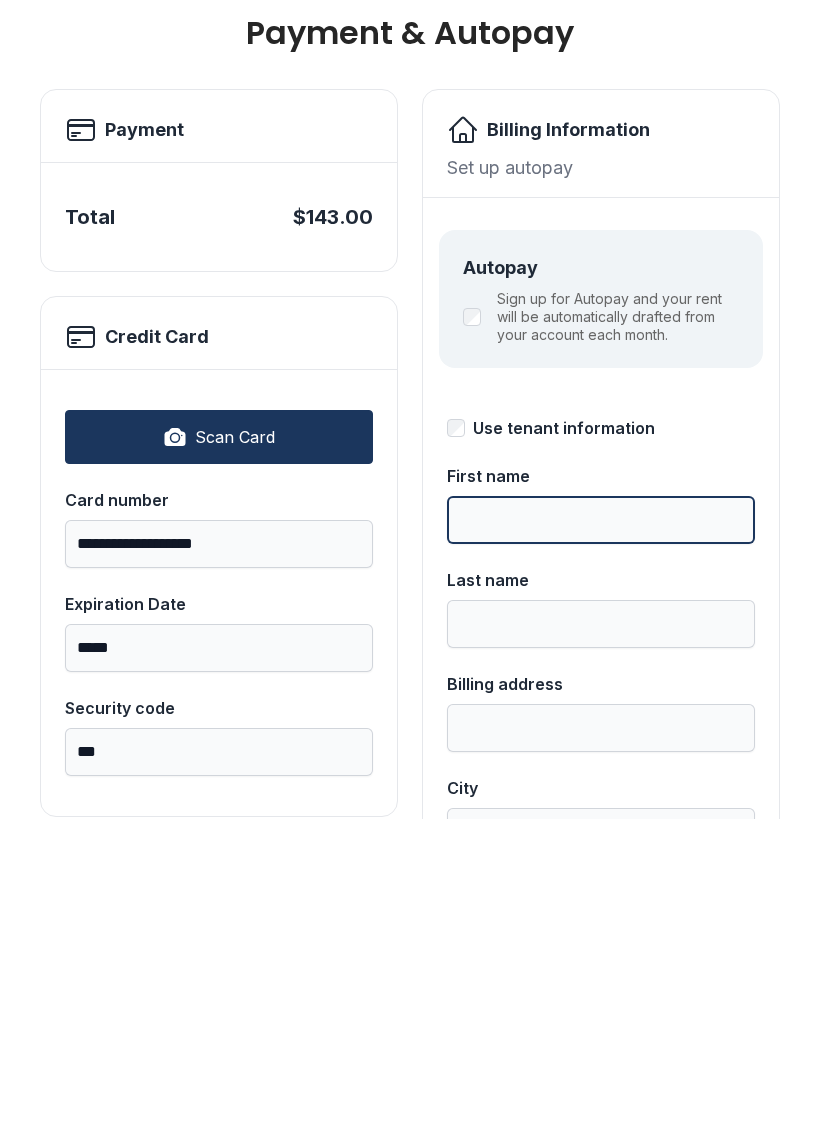 click on "First name" at bounding box center [601, 837] 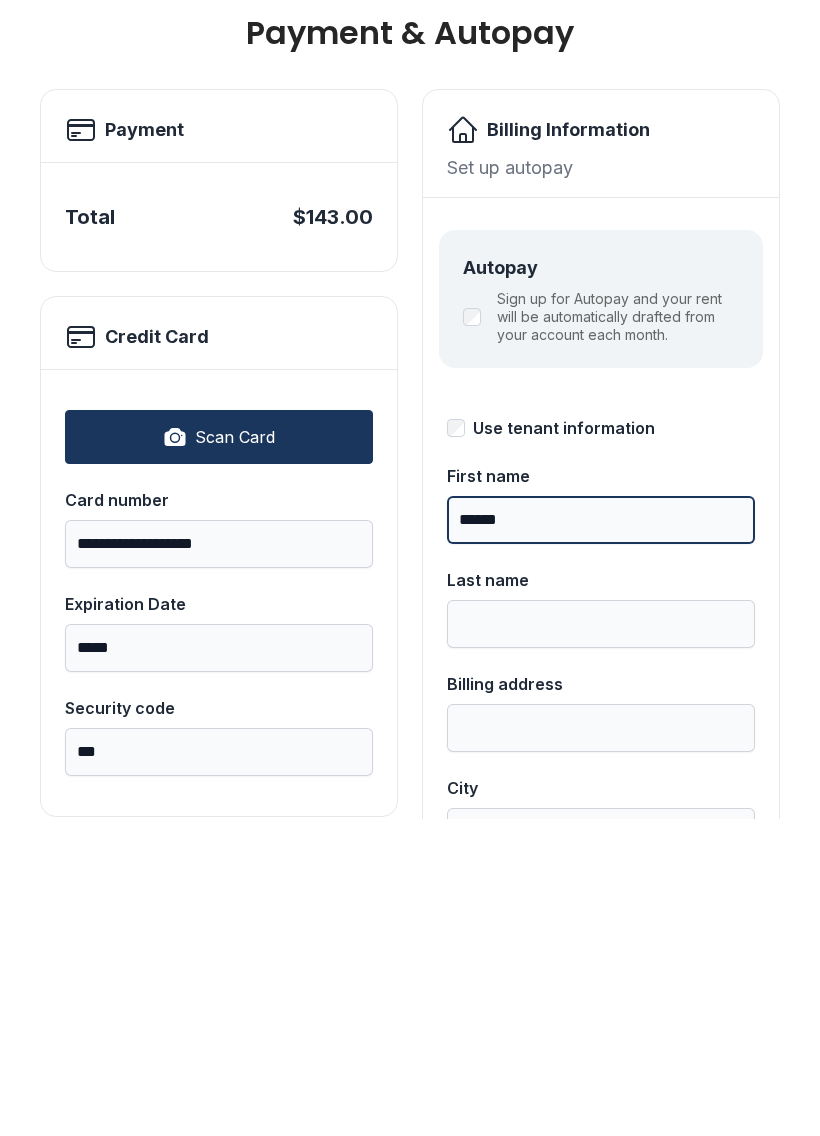 type on "******" 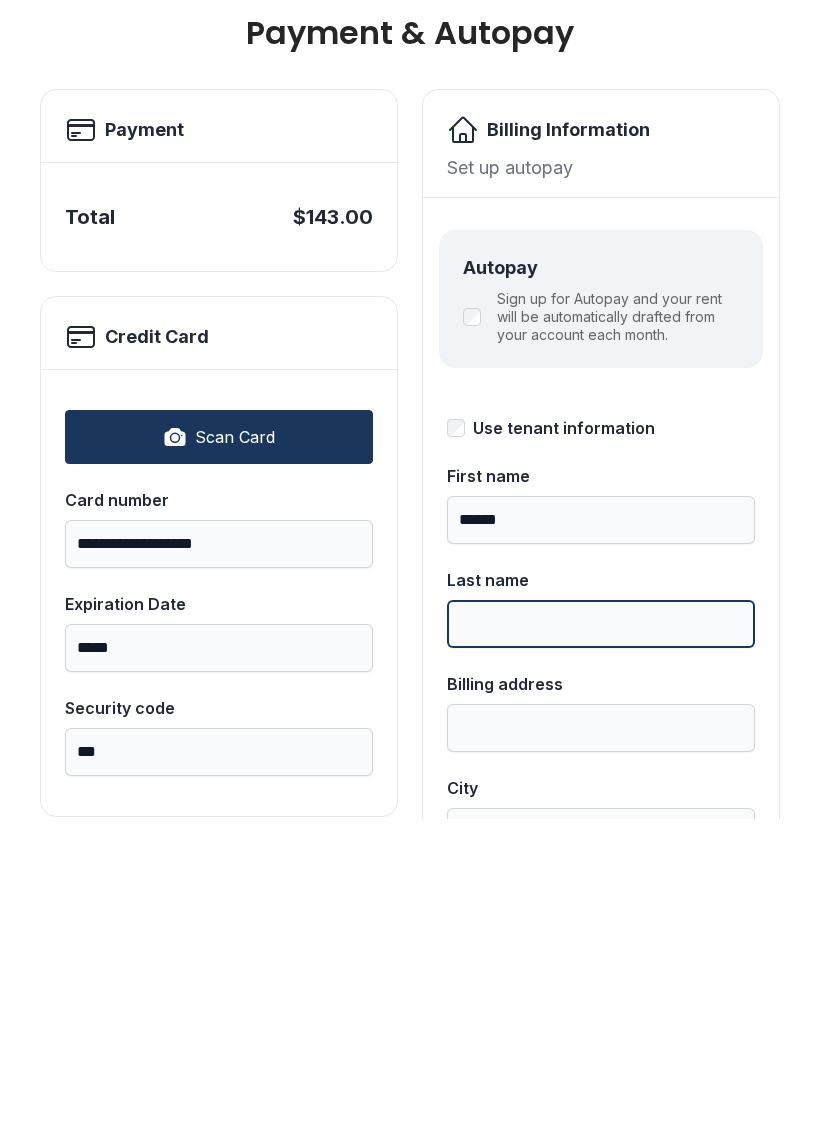 click on "Last name" at bounding box center [601, 941] 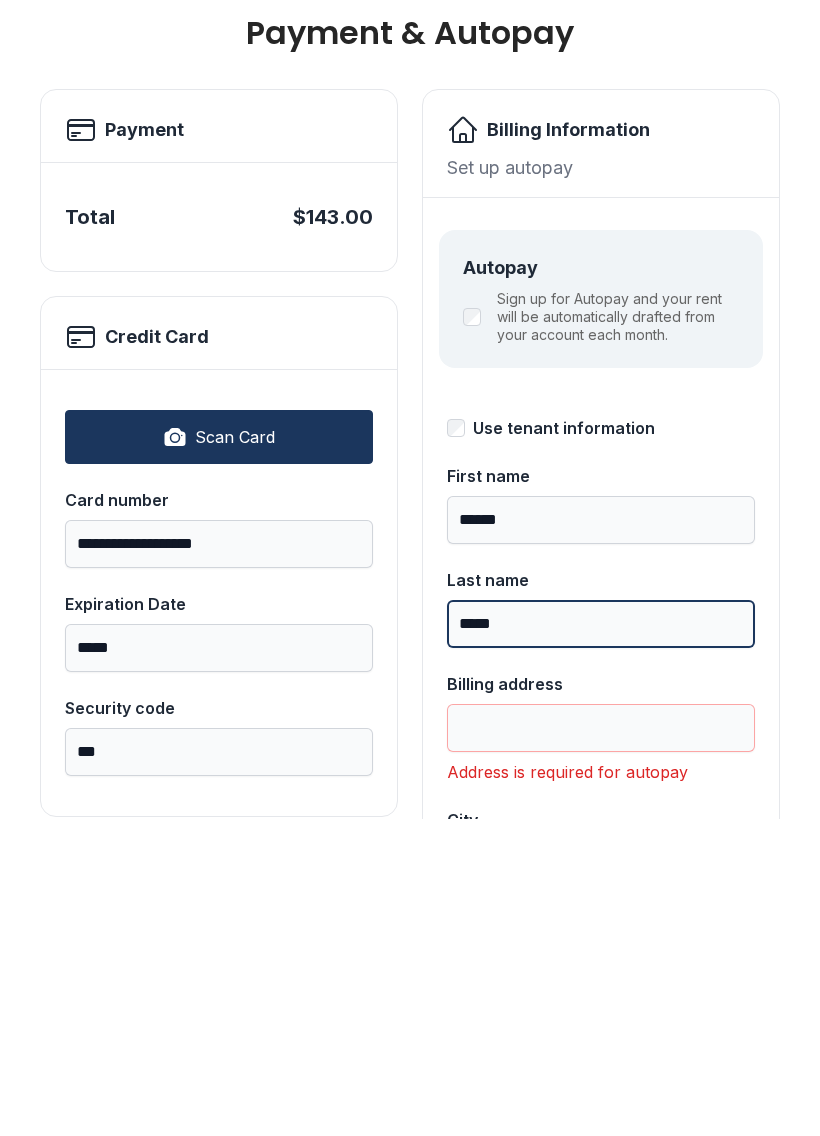 type on "*****" 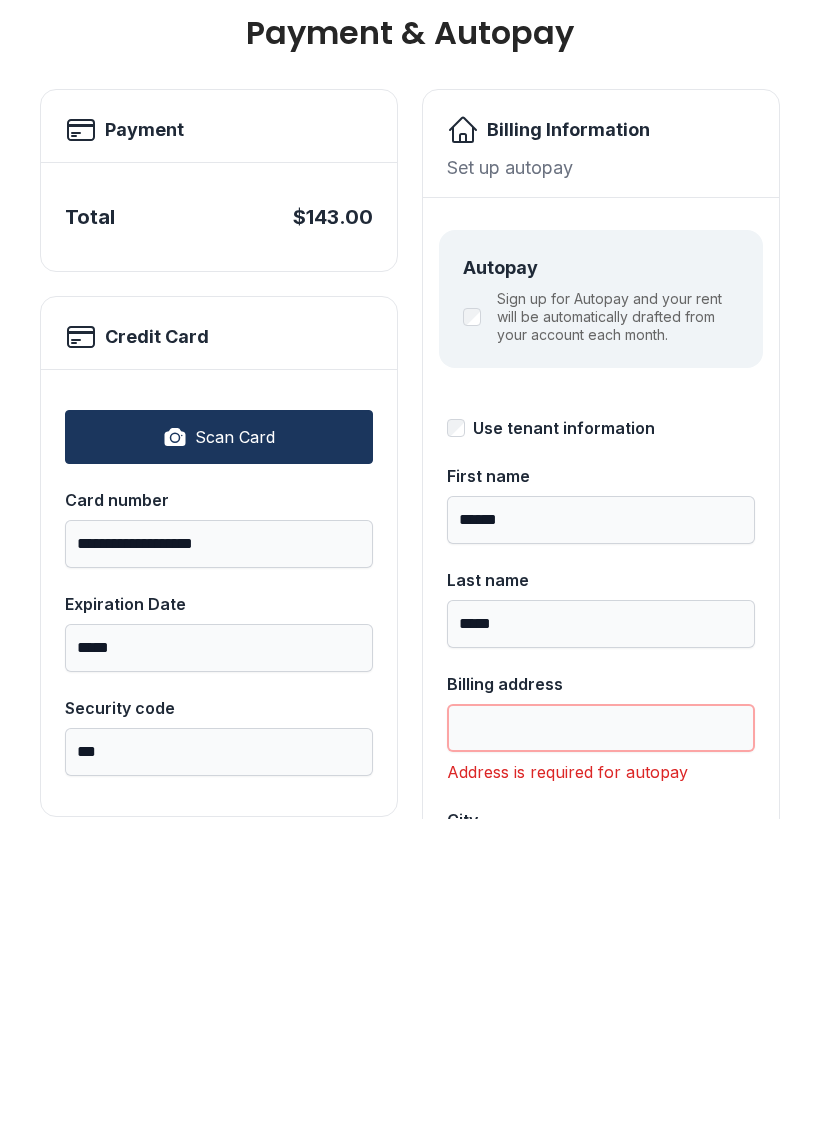 click on "Billing address" at bounding box center (601, 1045) 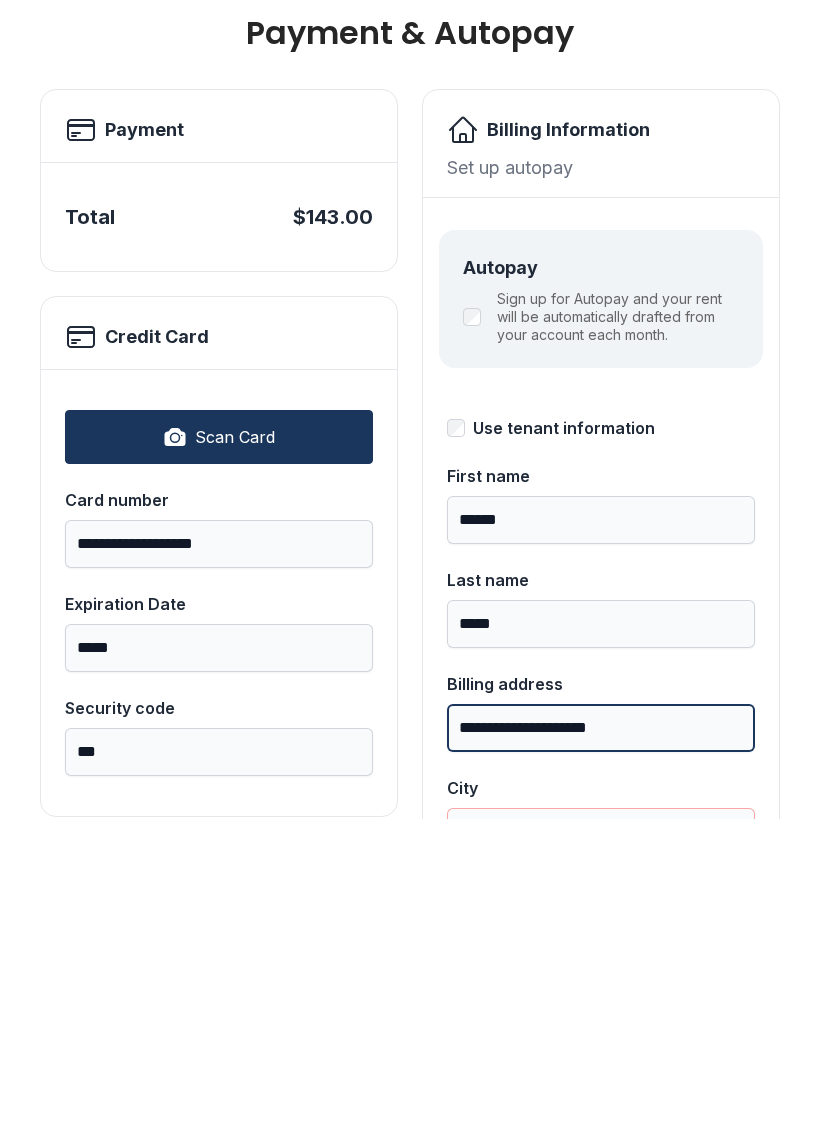 type on "**********" 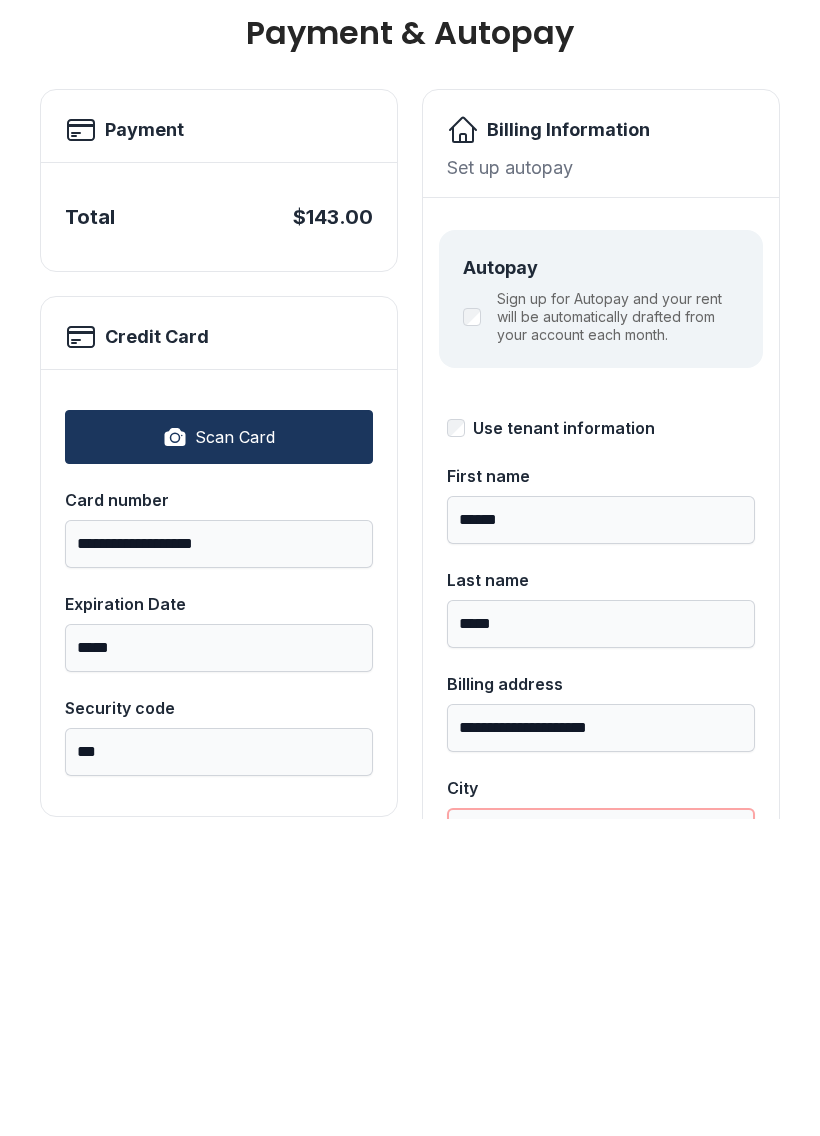 click on "City" at bounding box center [601, 1149] 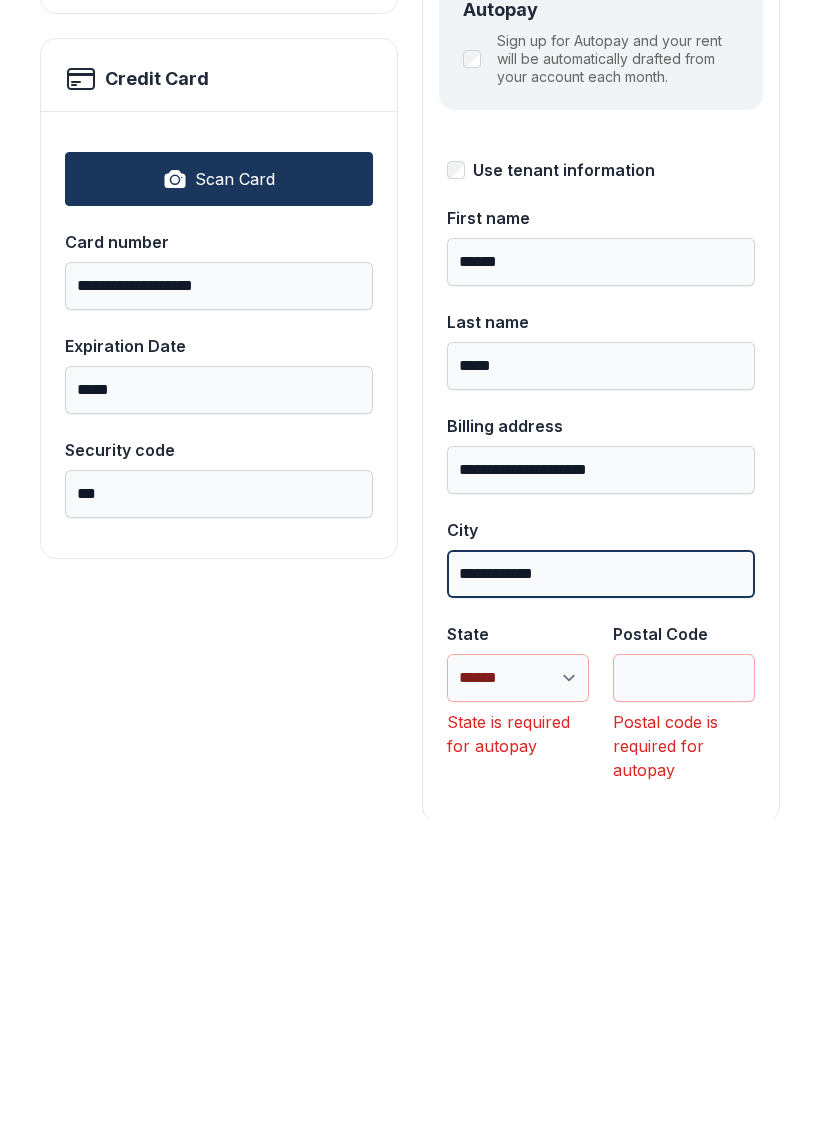 scroll, scrollTop: 255, scrollLeft: 0, axis: vertical 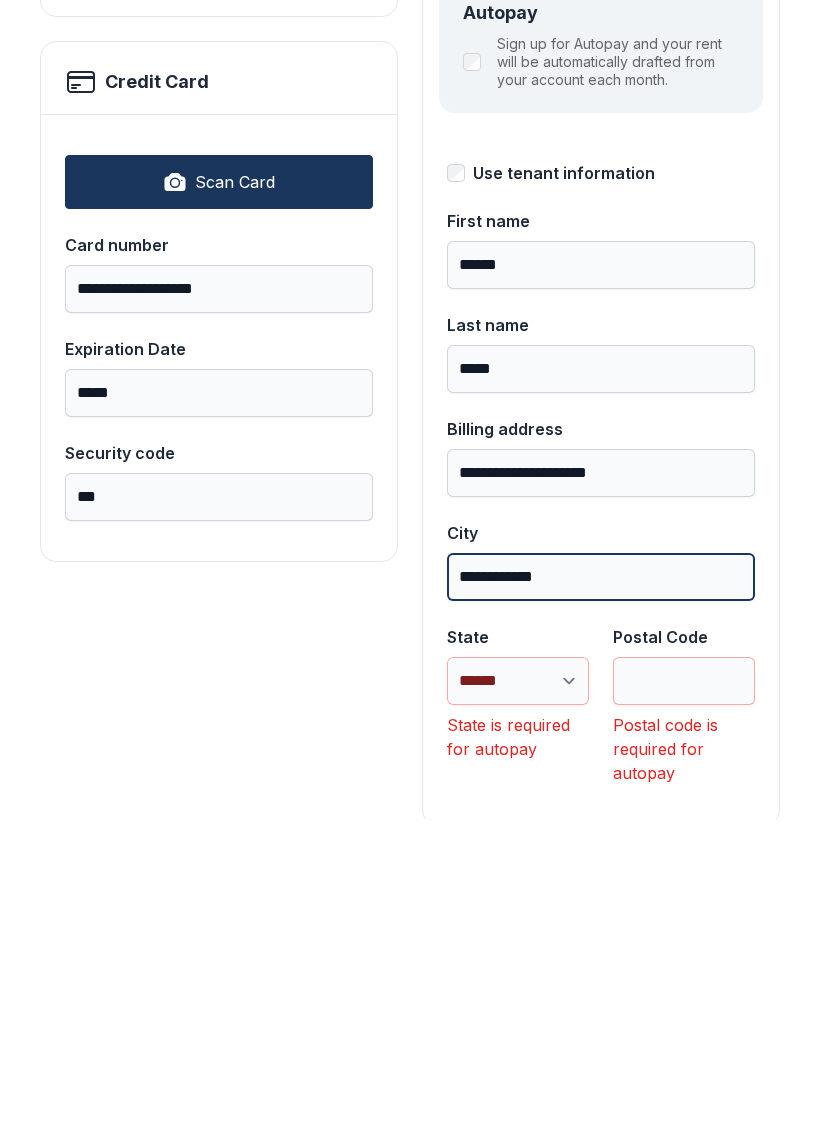 type on "**********" 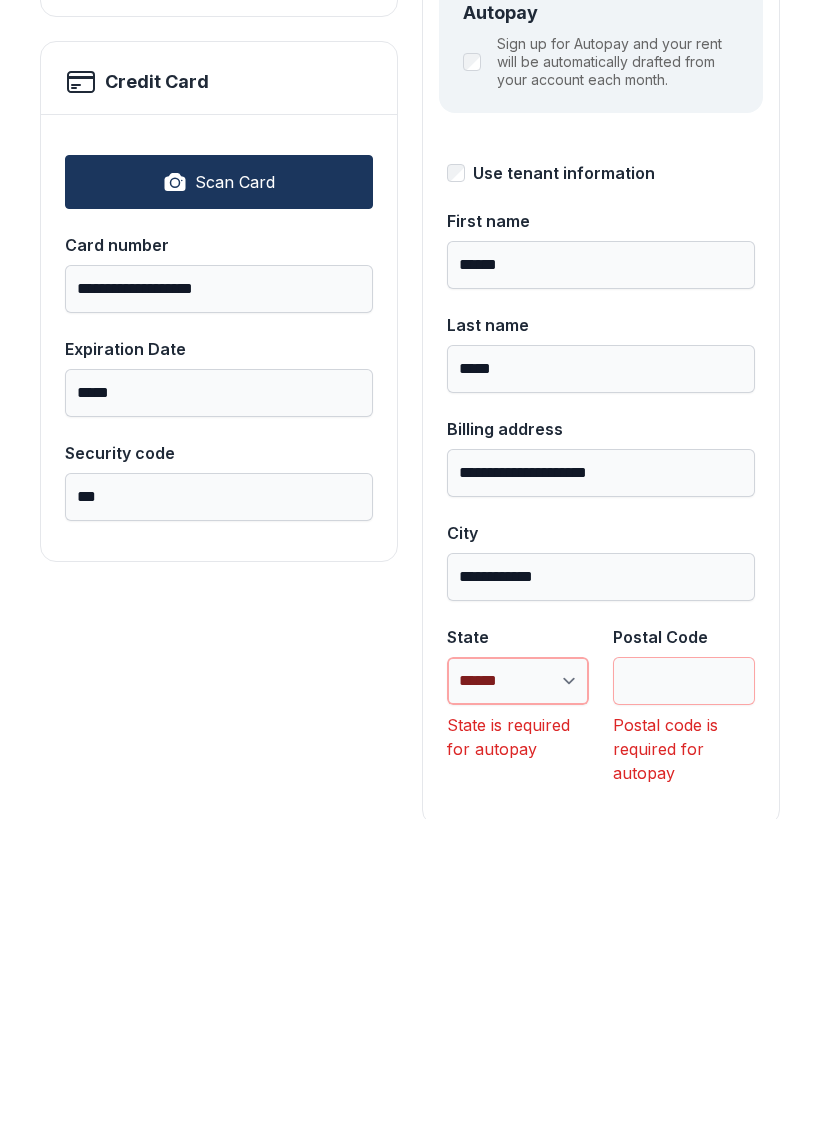 click on "**********" at bounding box center (518, 998) 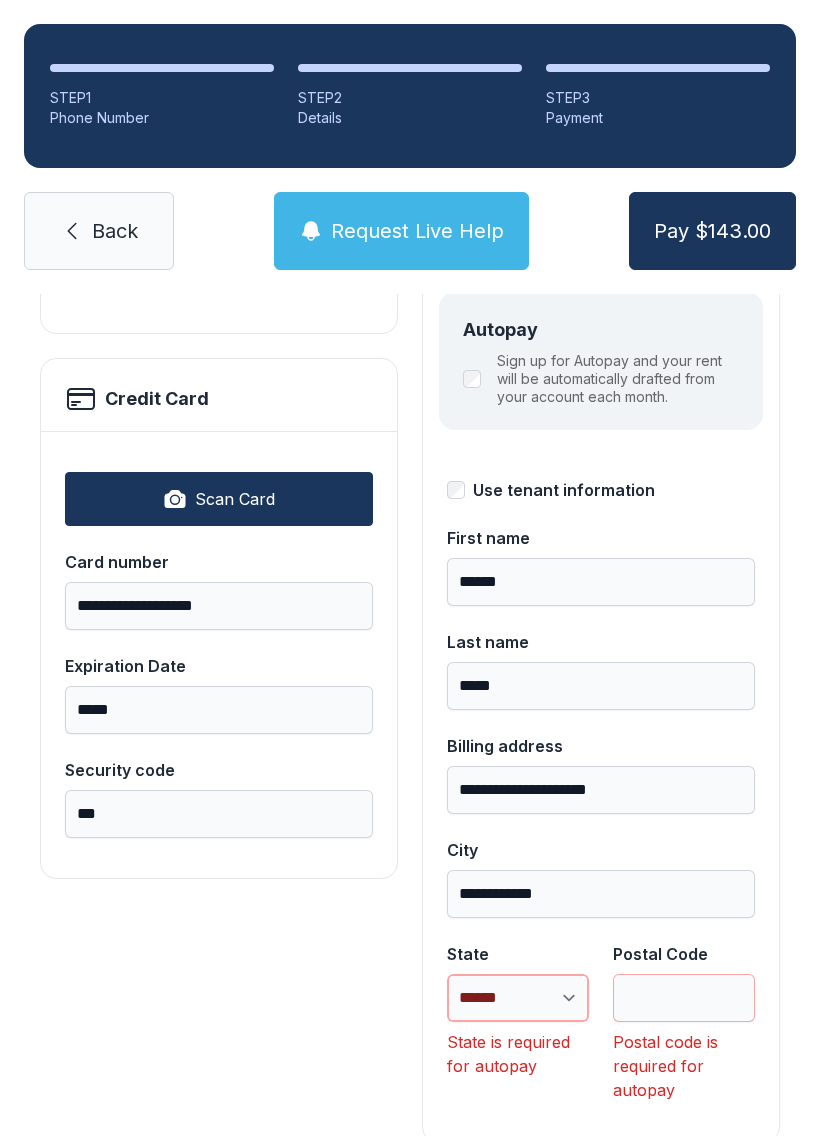 select on "**" 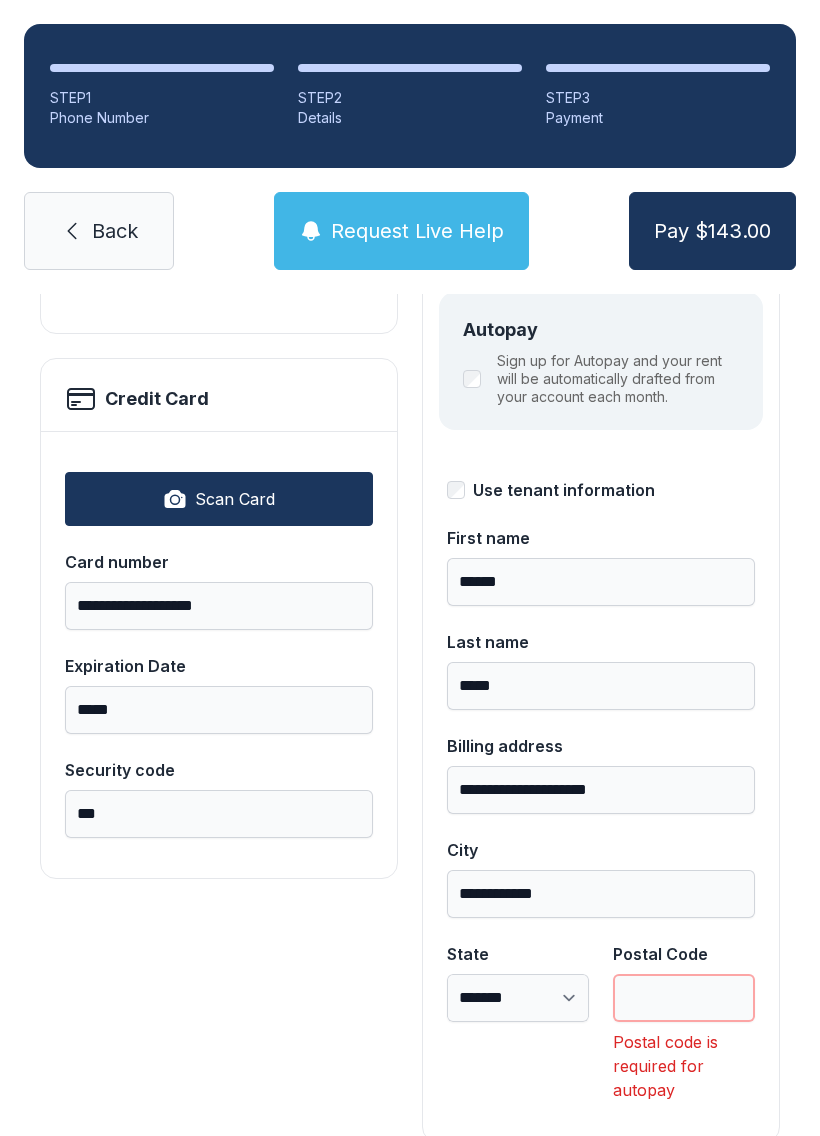 click on "Postal Code" at bounding box center (684, 998) 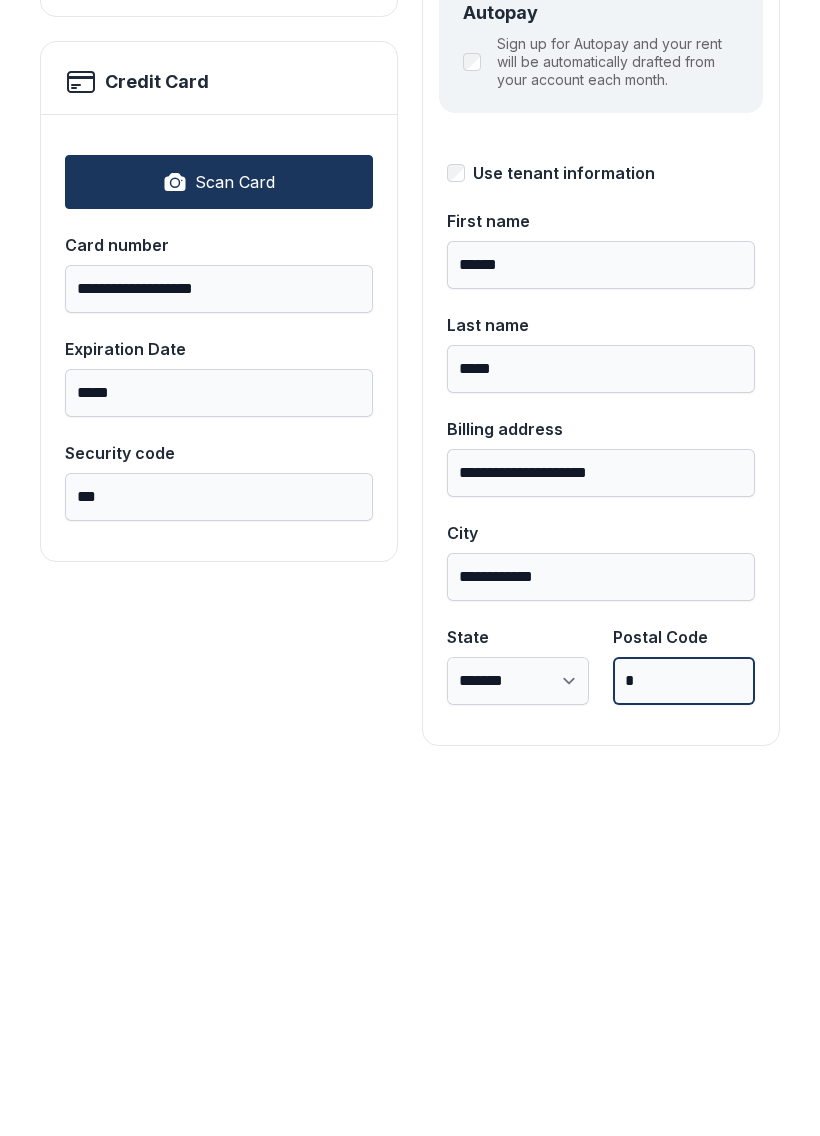 scroll, scrollTop: 218, scrollLeft: 0, axis: vertical 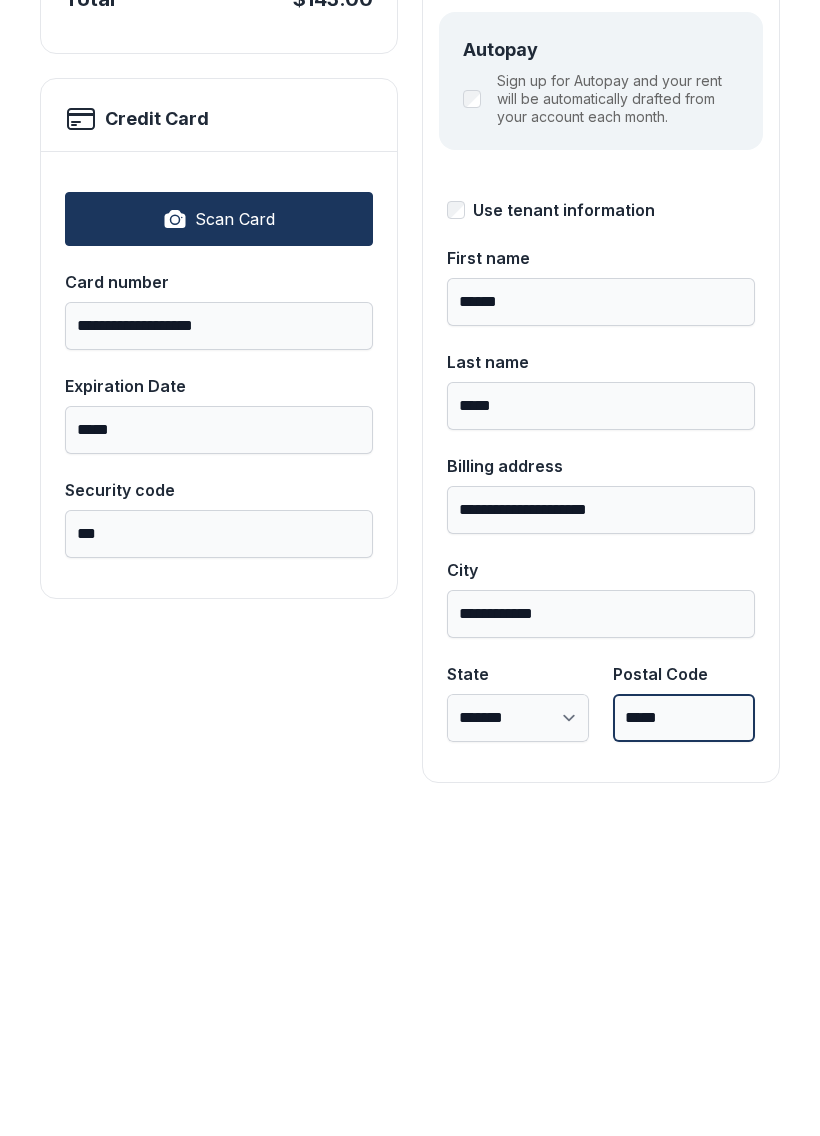 type on "*****" 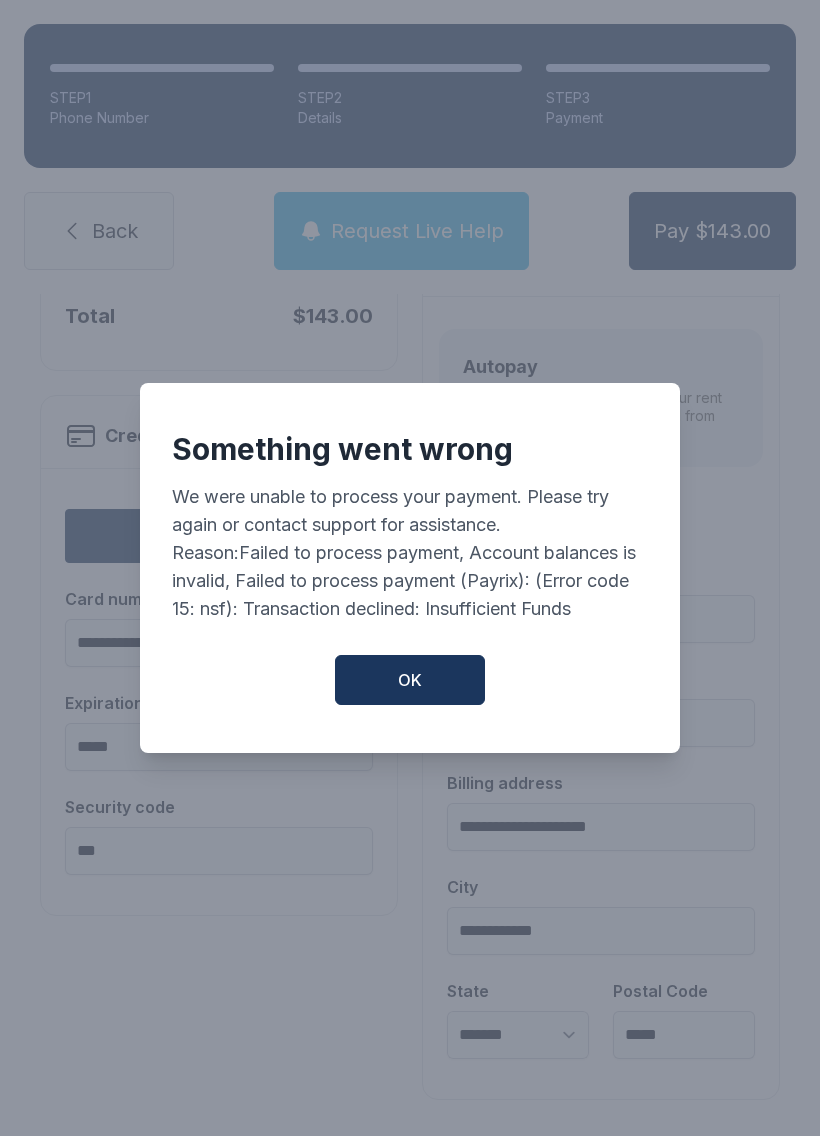 click on "OK" at bounding box center [410, 680] 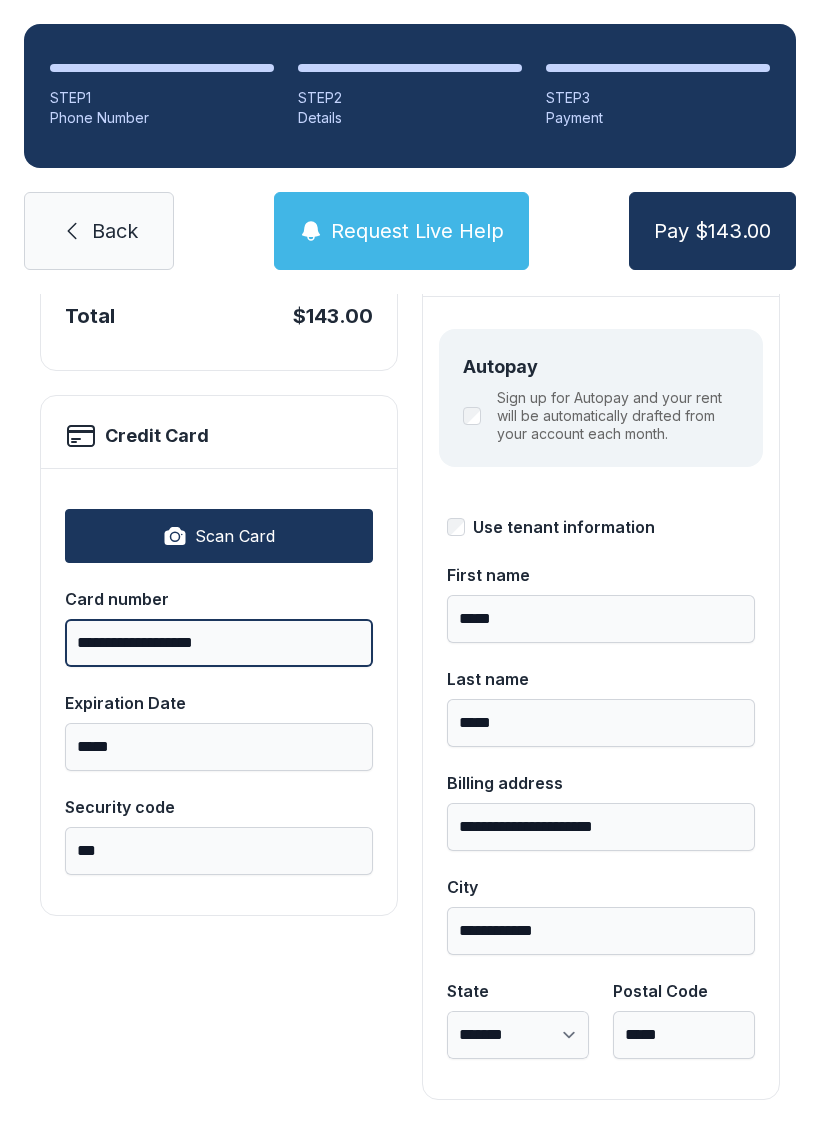 click on "**********" at bounding box center [219, 643] 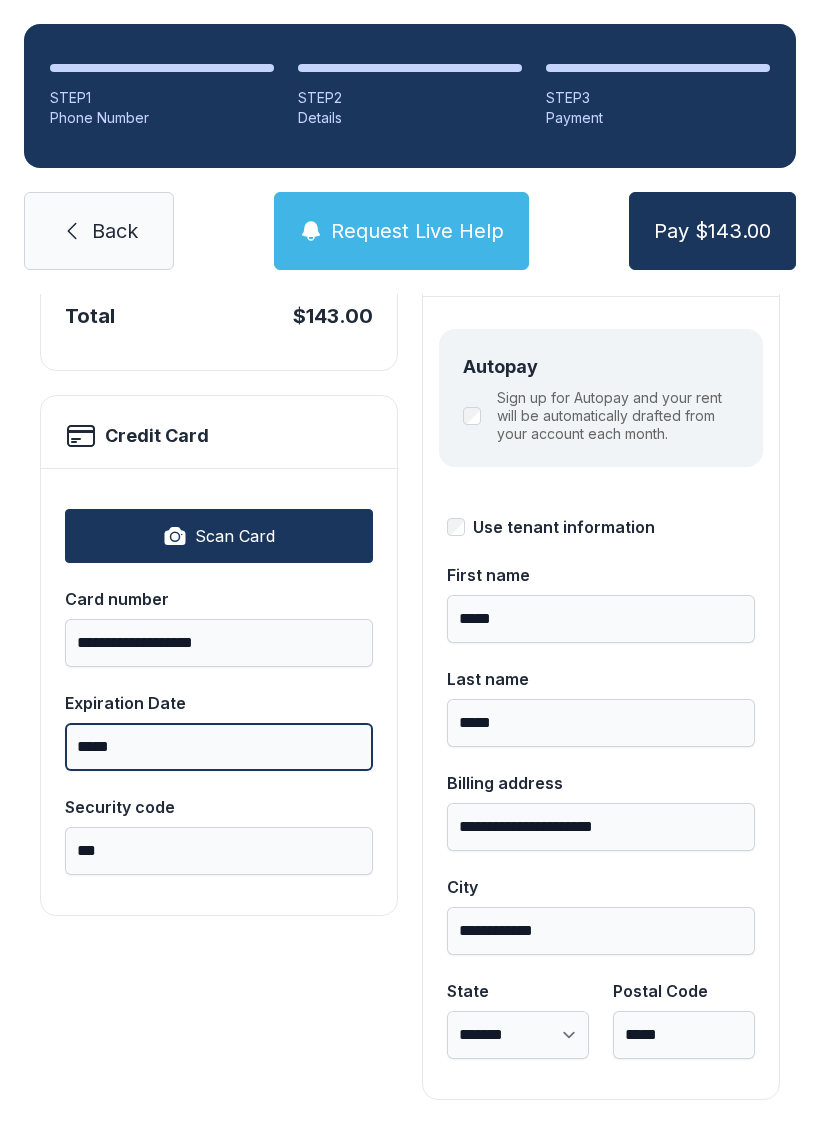 click on "*****" at bounding box center (219, 747) 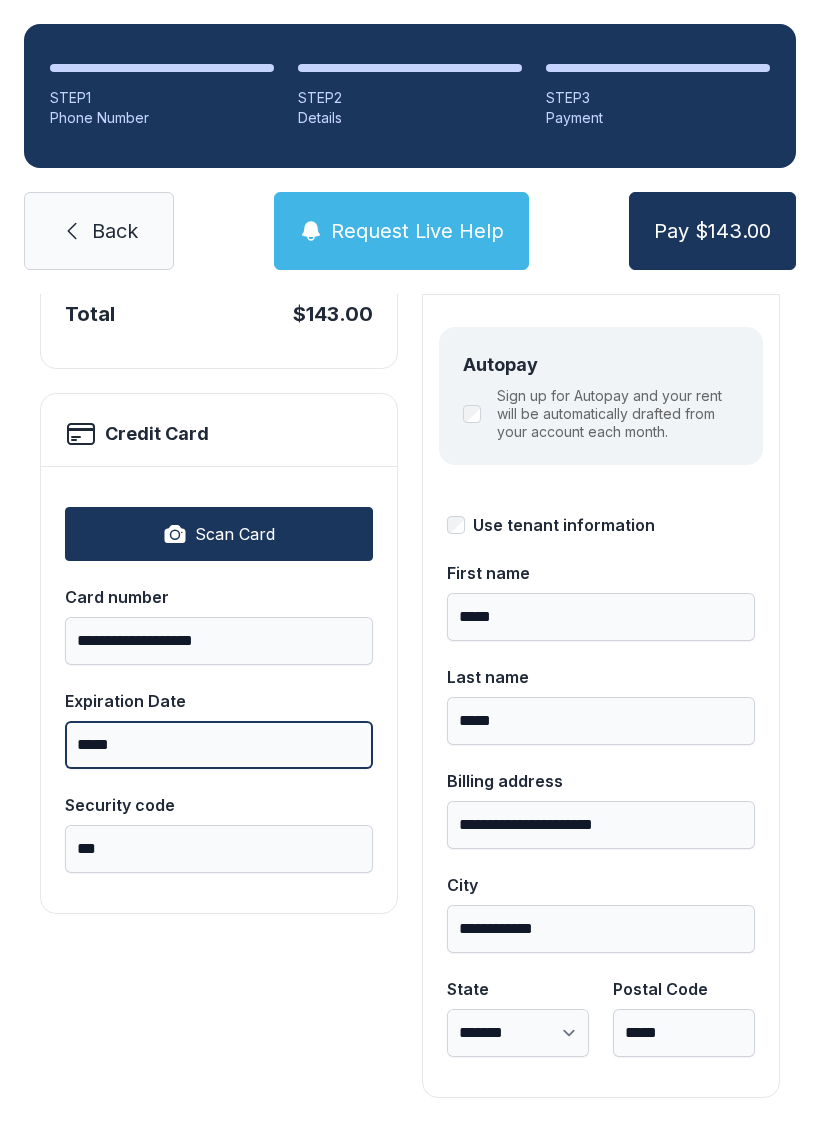 scroll, scrollTop: 218, scrollLeft: 0, axis: vertical 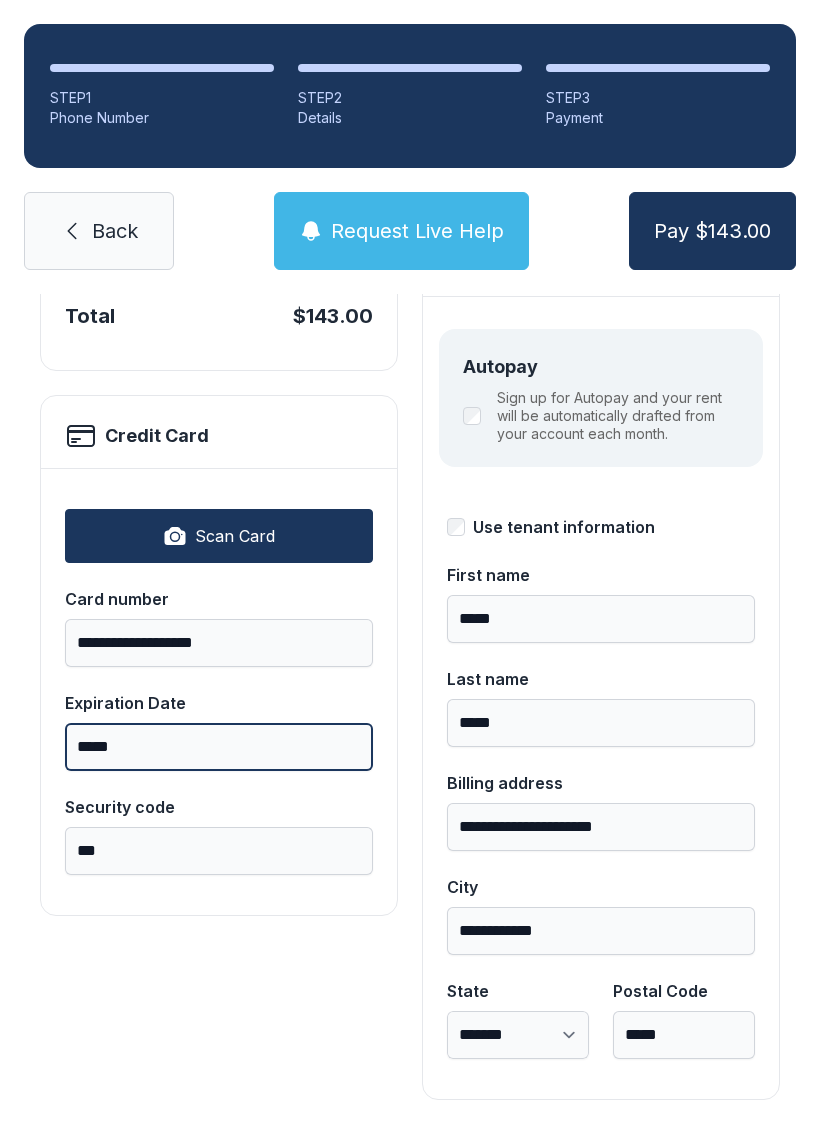 type on "*****" 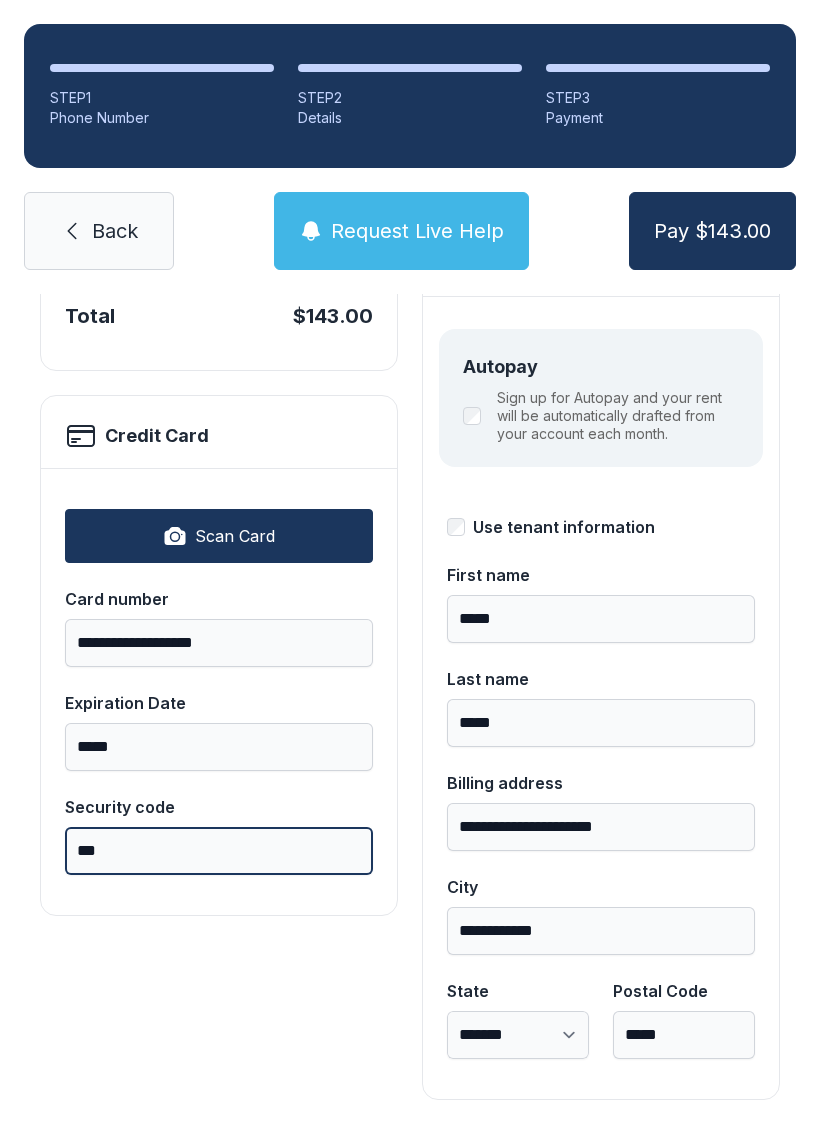 click on "***" at bounding box center [219, 851] 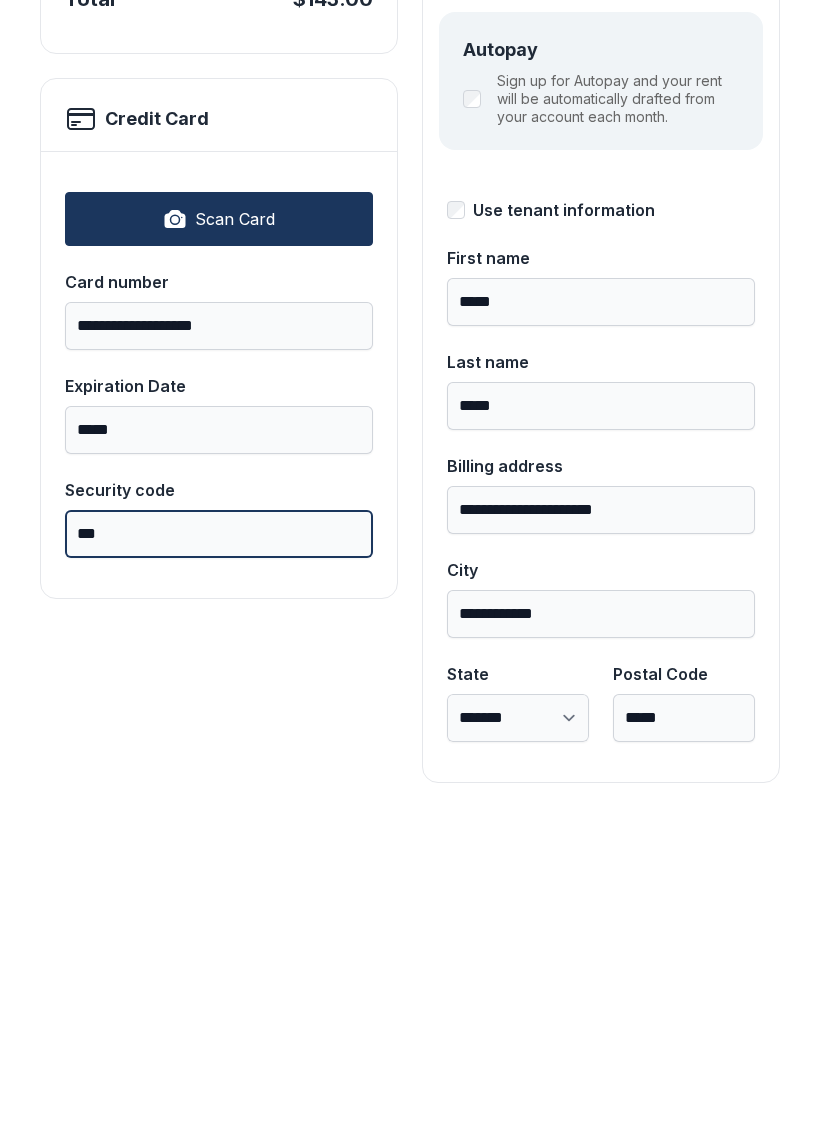 click on "***" at bounding box center (219, 851) 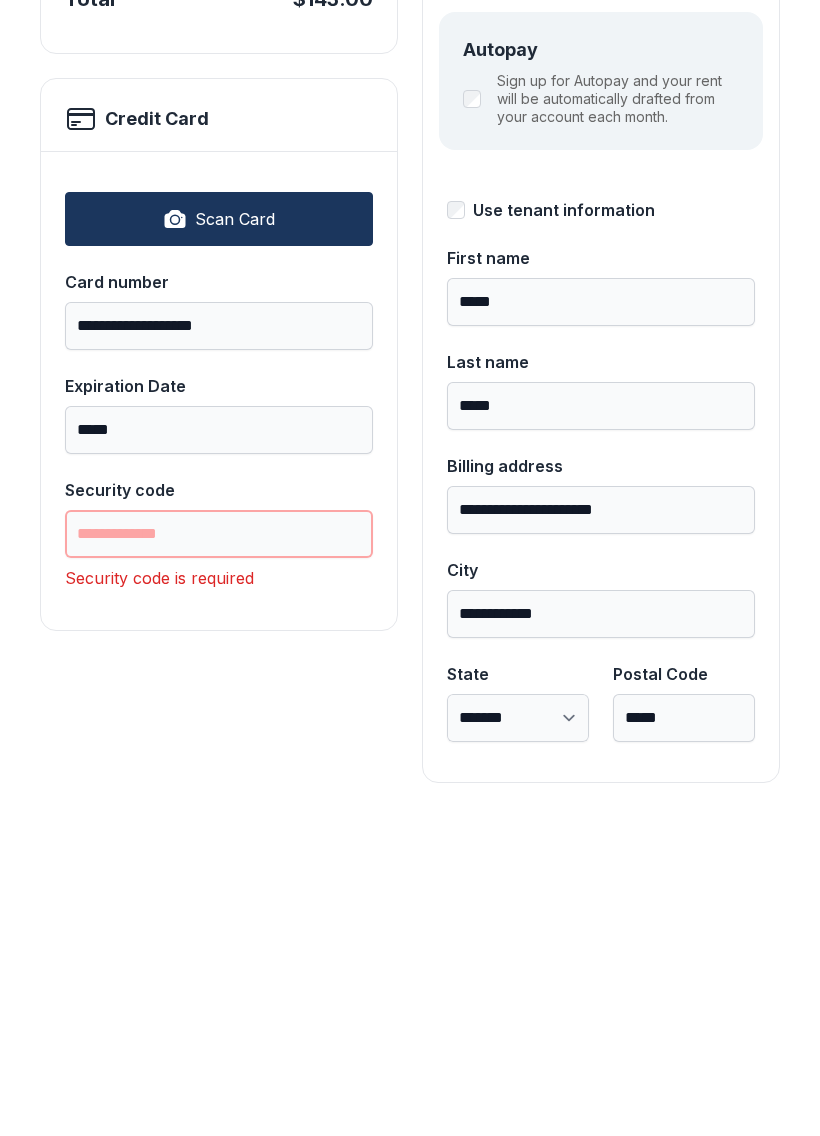 type 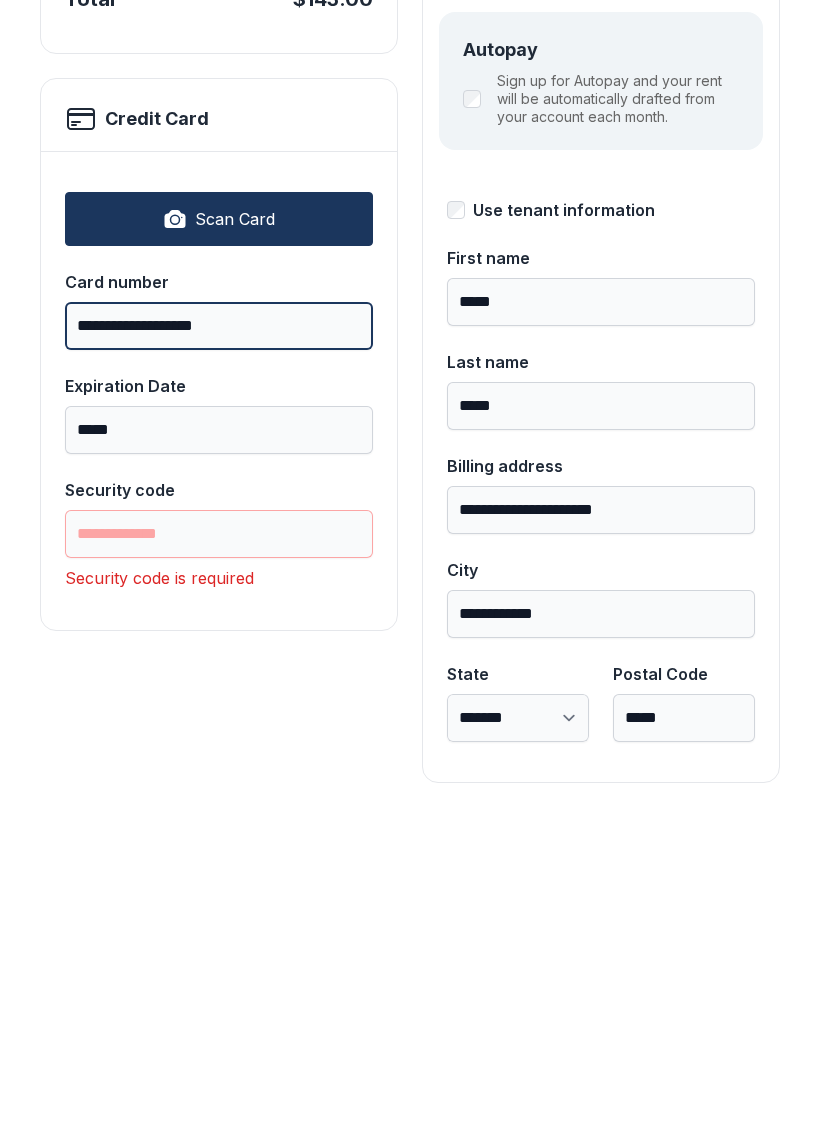 click on "**********" at bounding box center [219, 643] 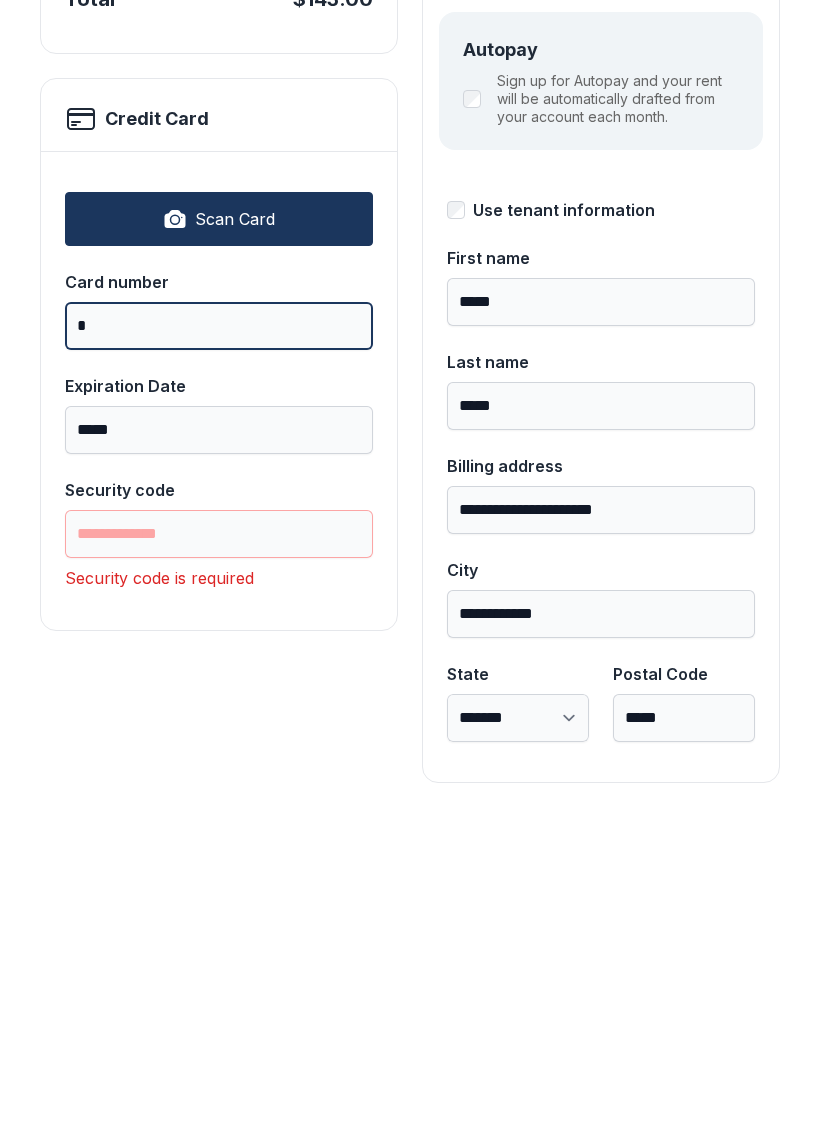 type on "**" 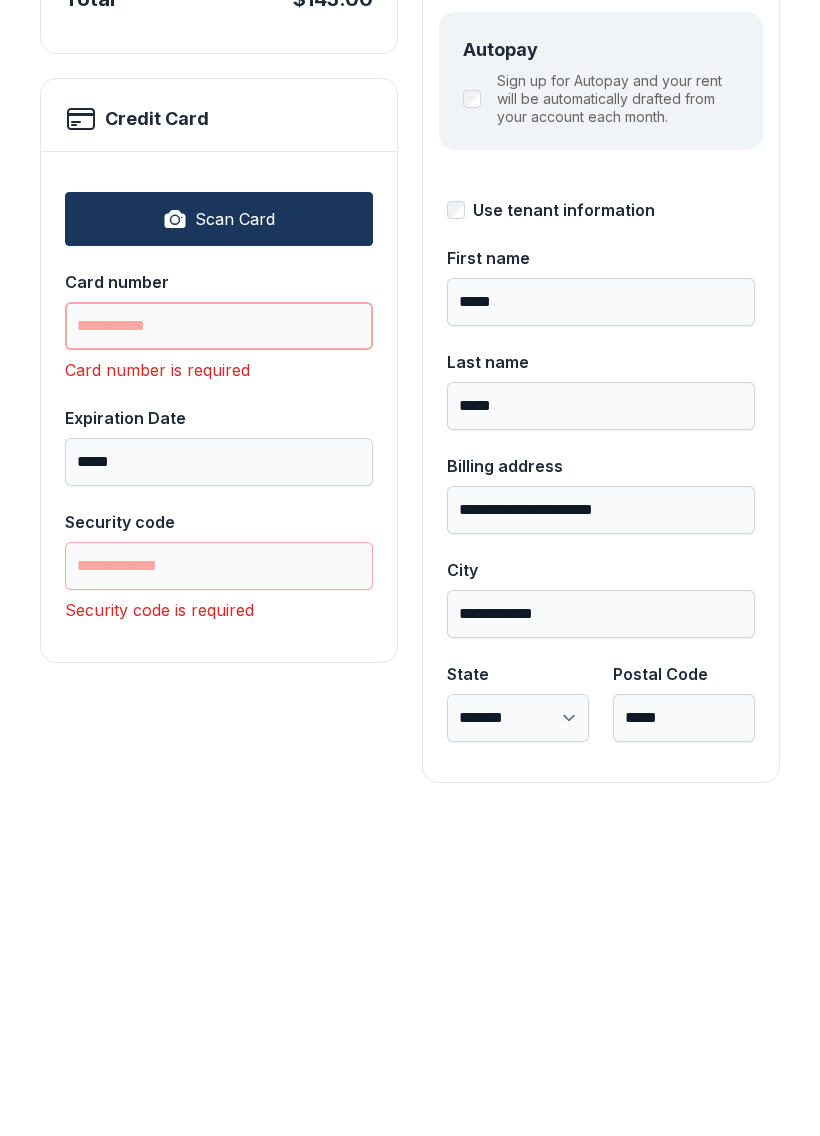 type 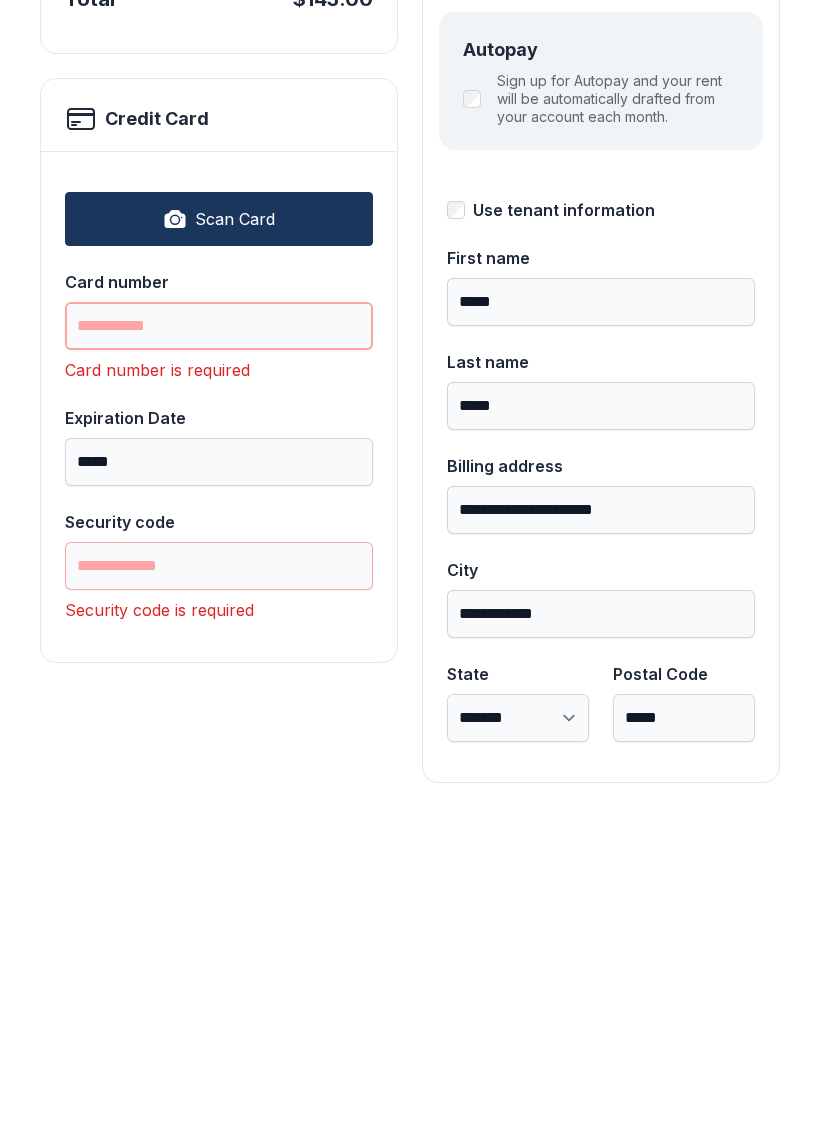 click on "Pay $143.00" at bounding box center [712, 231] 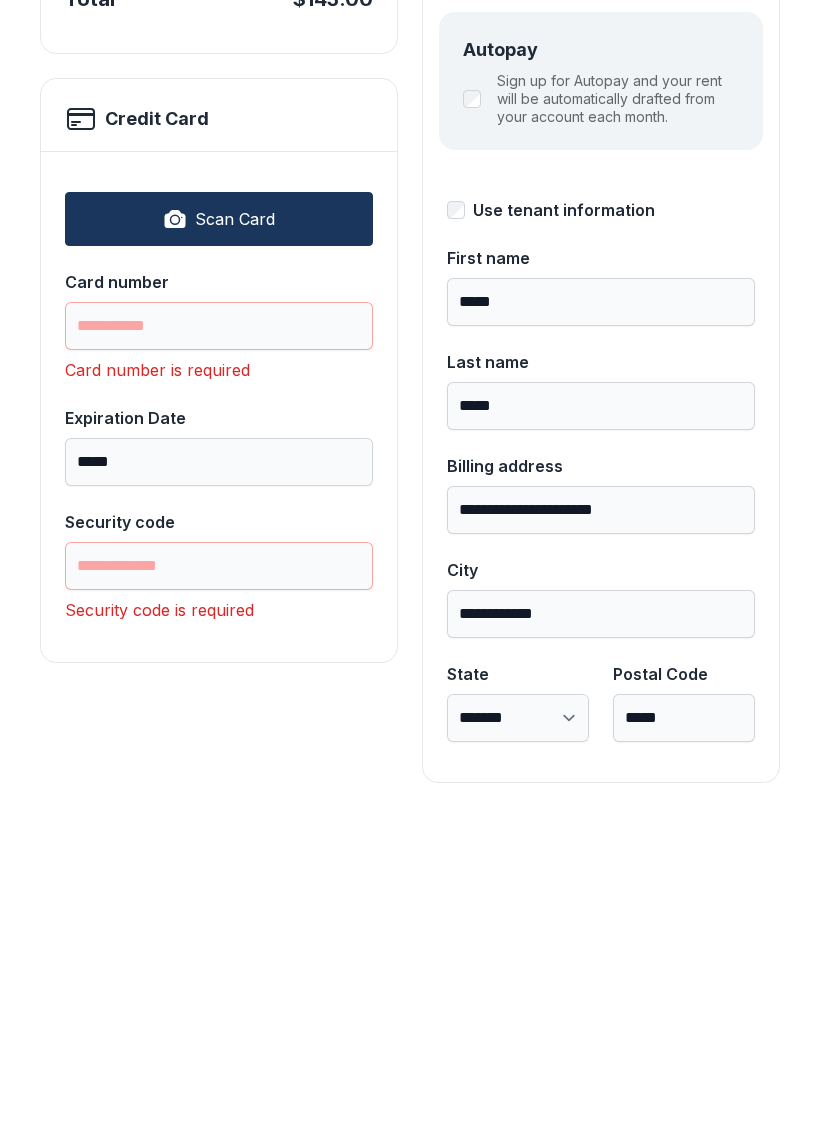 click on "Payment Total $[PRICE] [CARD_TYPE] Scan Card Card number Card number is required Expiration Date ***** Security code Security code is required" at bounding box center (219, 644) 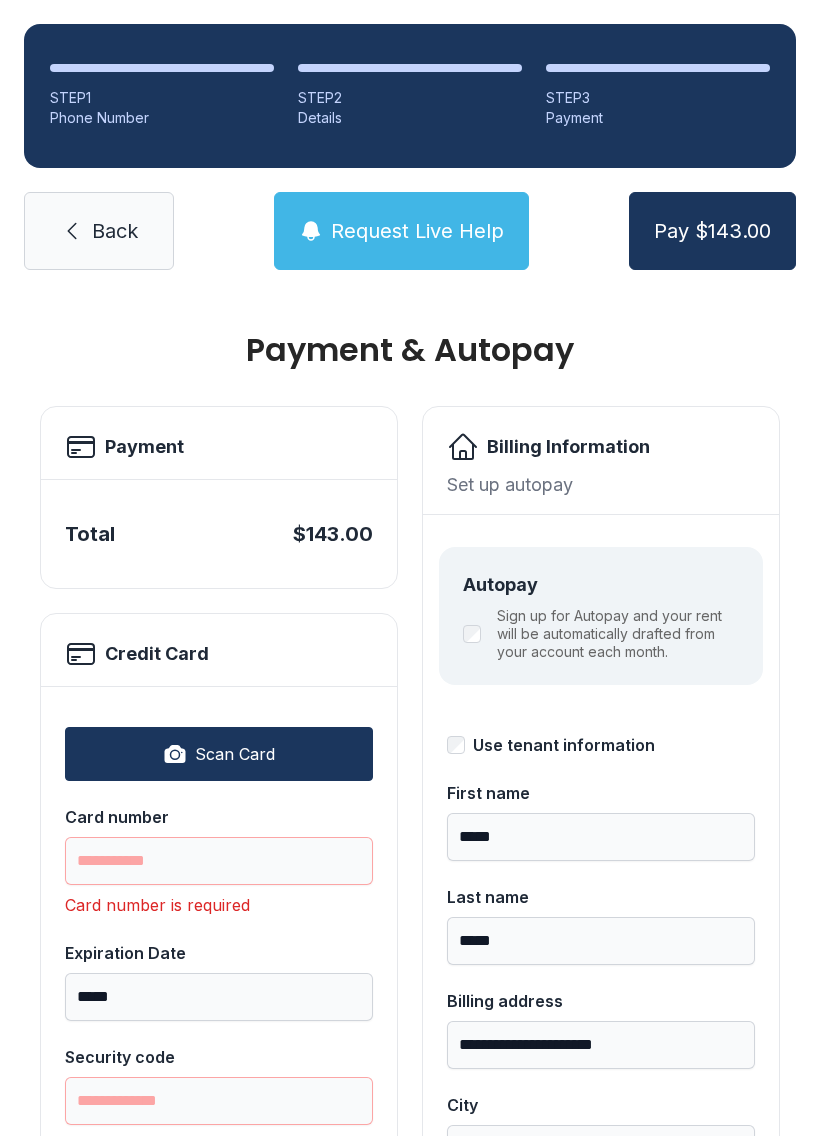 scroll, scrollTop: 0, scrollLeft: 0, axis: both 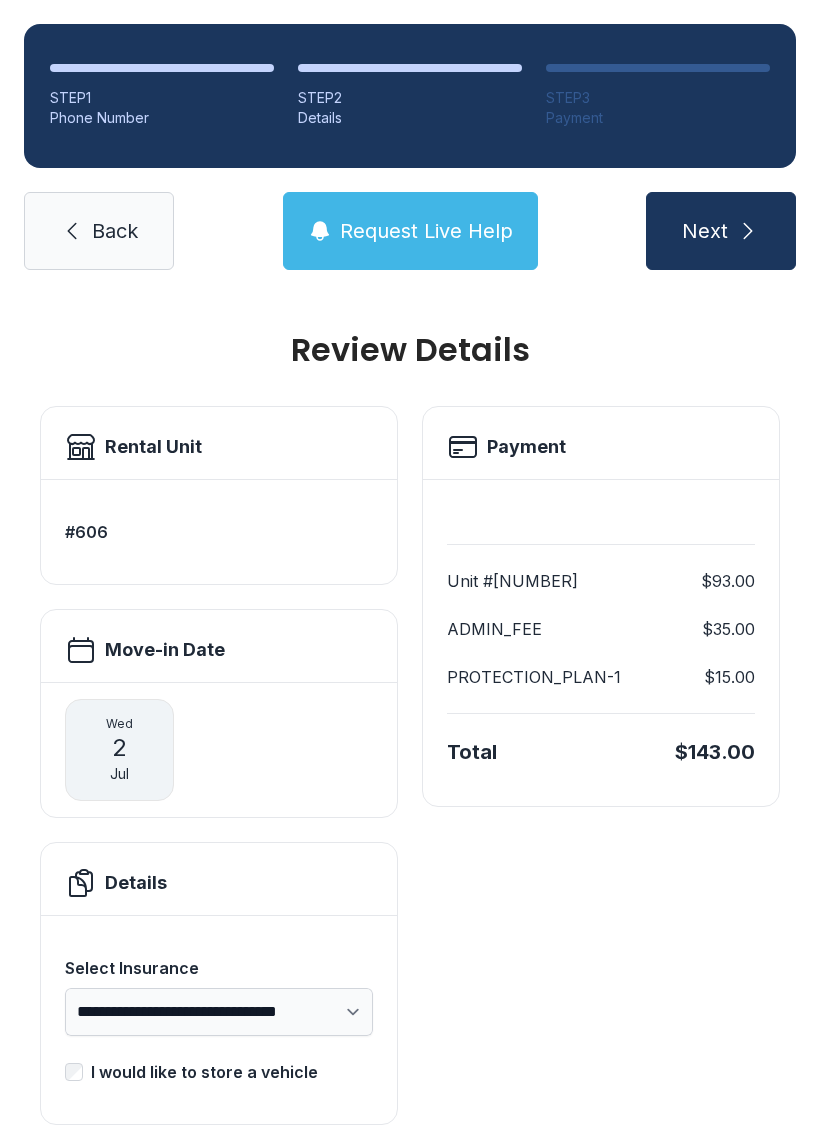 click at bounding box center (72, 231) 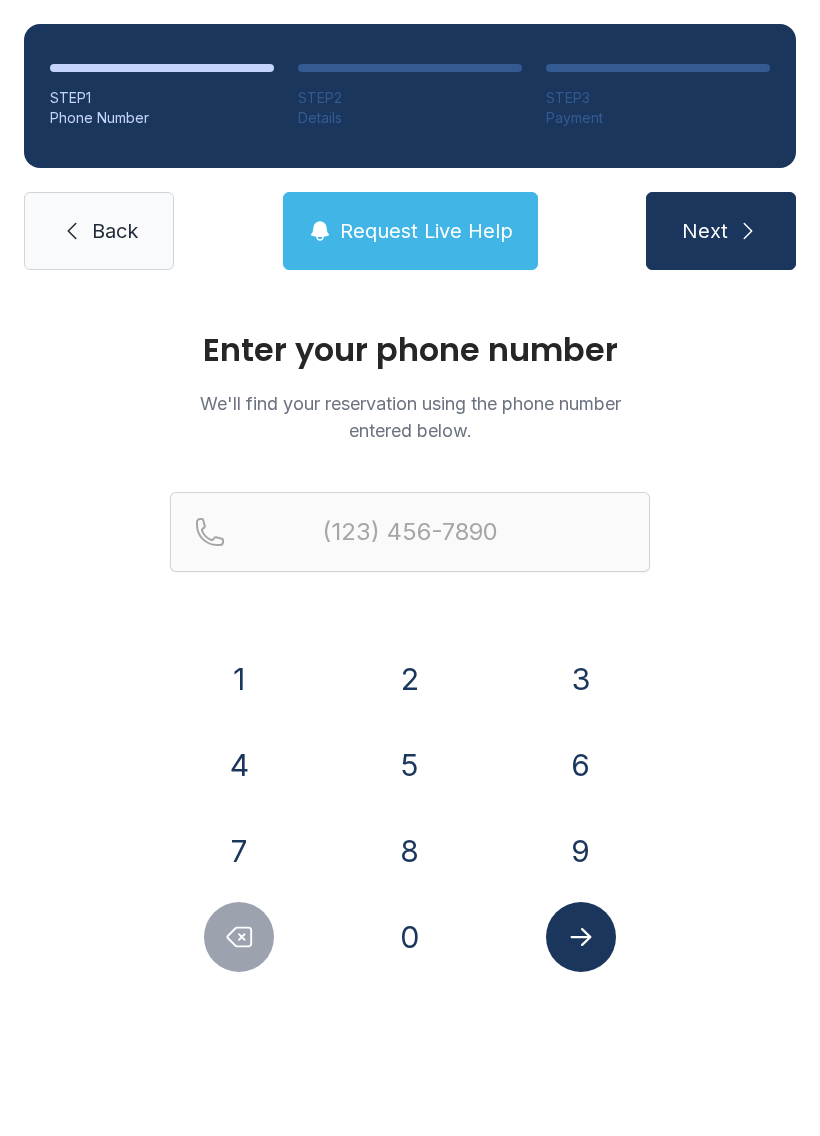 click at bounding box center (72, 231) 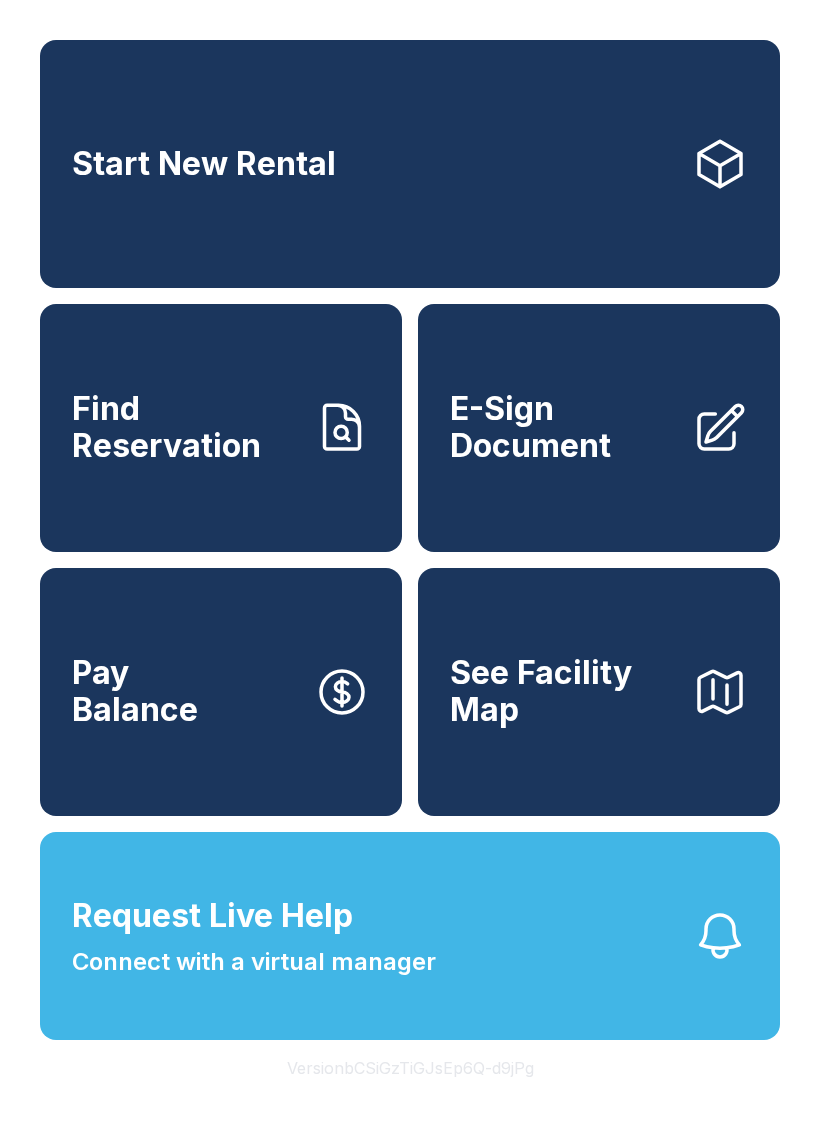 click on "Request Live Help Connect with a virtual manager" at bounding box center [410, 936] 